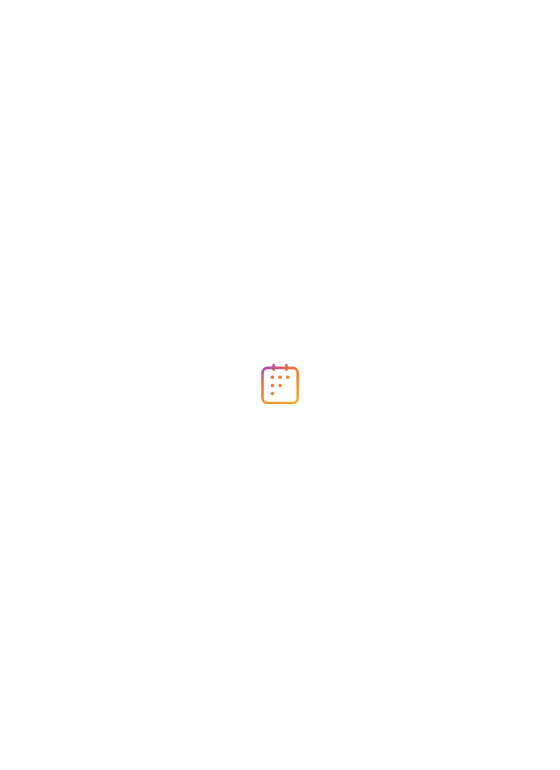 scroll, scrollTop: 0, scrollLeft: 0, axis: both 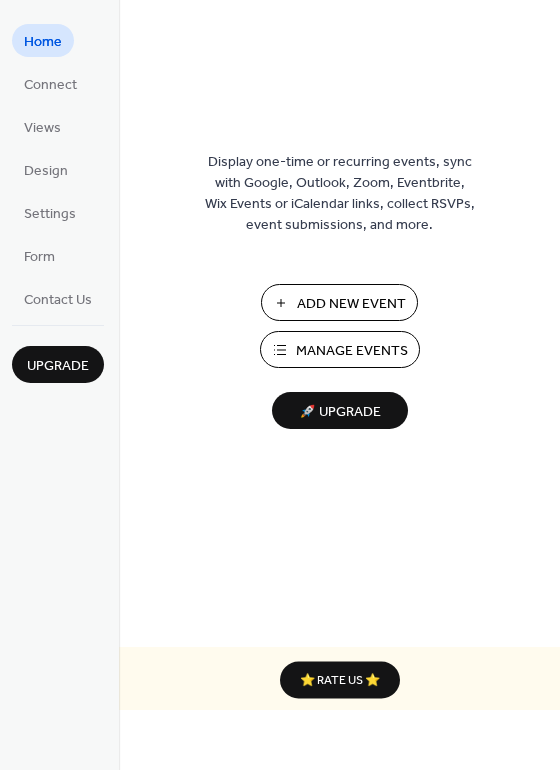 click on "Manage Events" at bounding box center [352, 351] 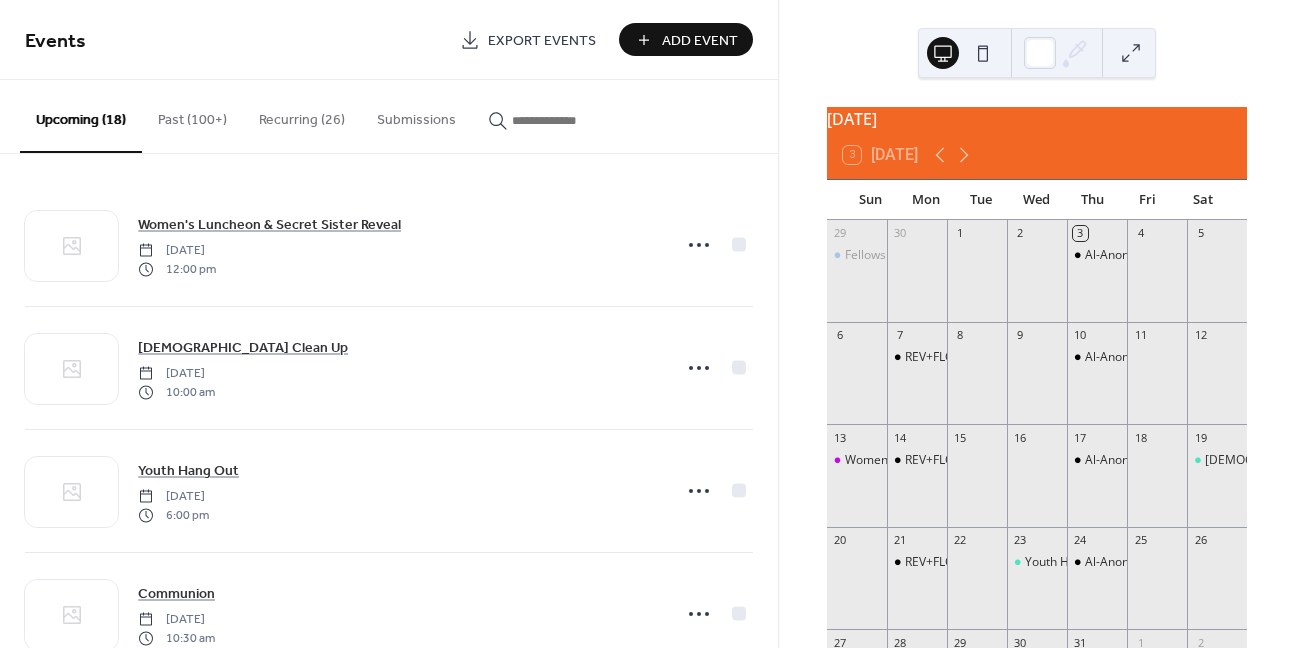 scroll, scrollTop: 0, scrollLeft: 0, axis: both 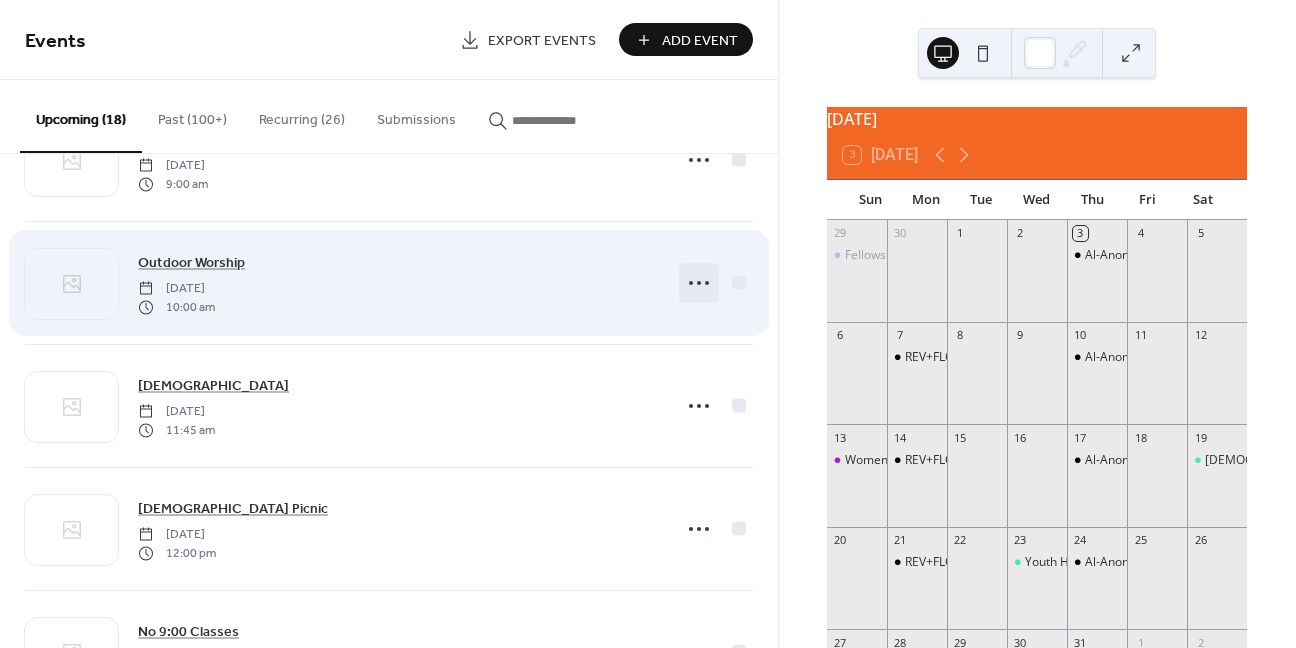 click 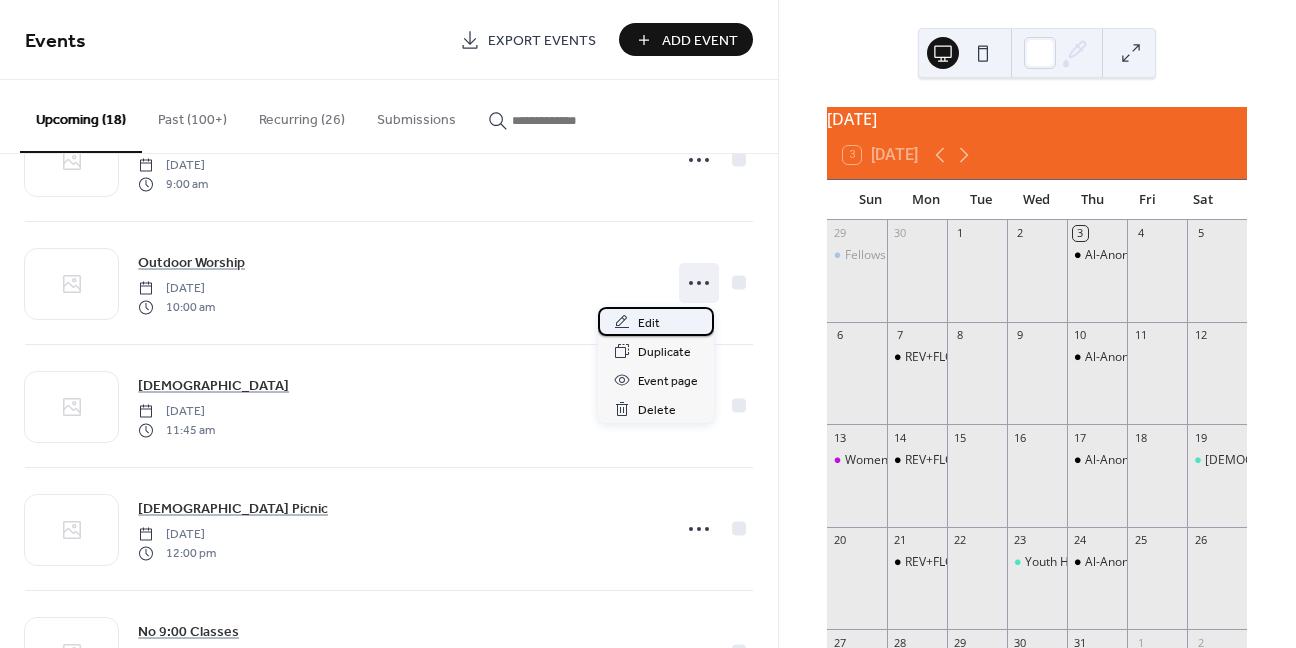 click on "Edit" at bounding box center [649, 323] 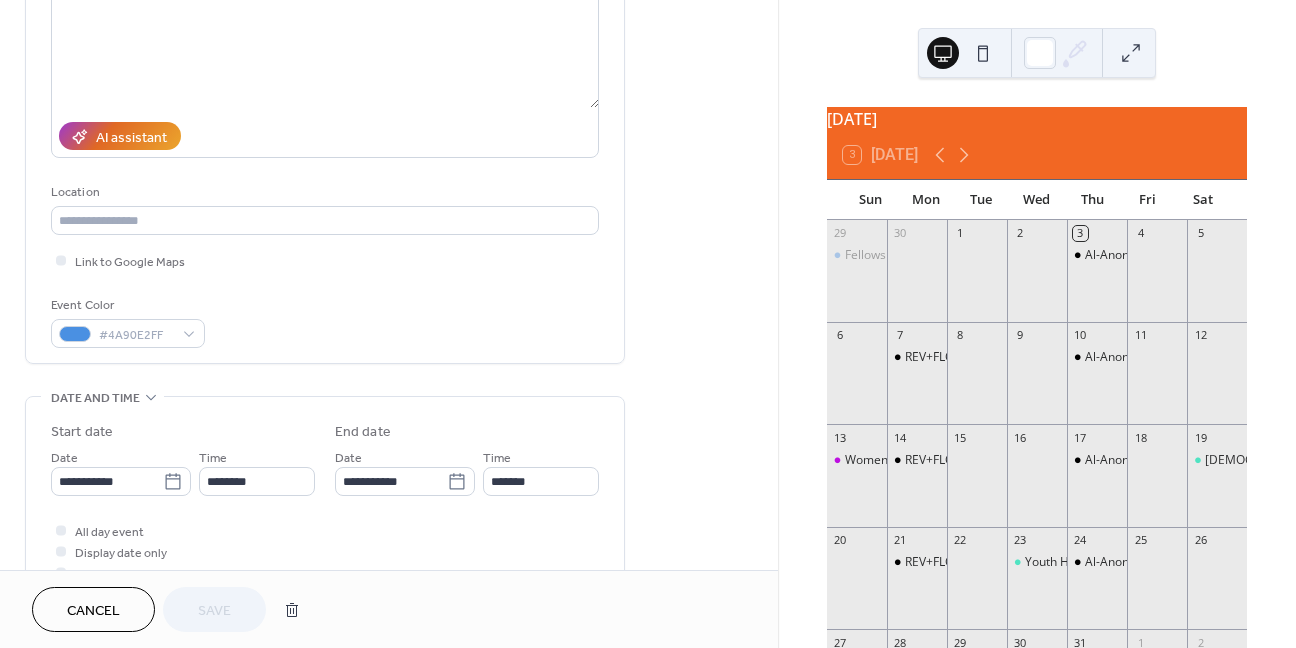 scroll, scrollTop: 300, scrollLeft: 0, axis: vertical 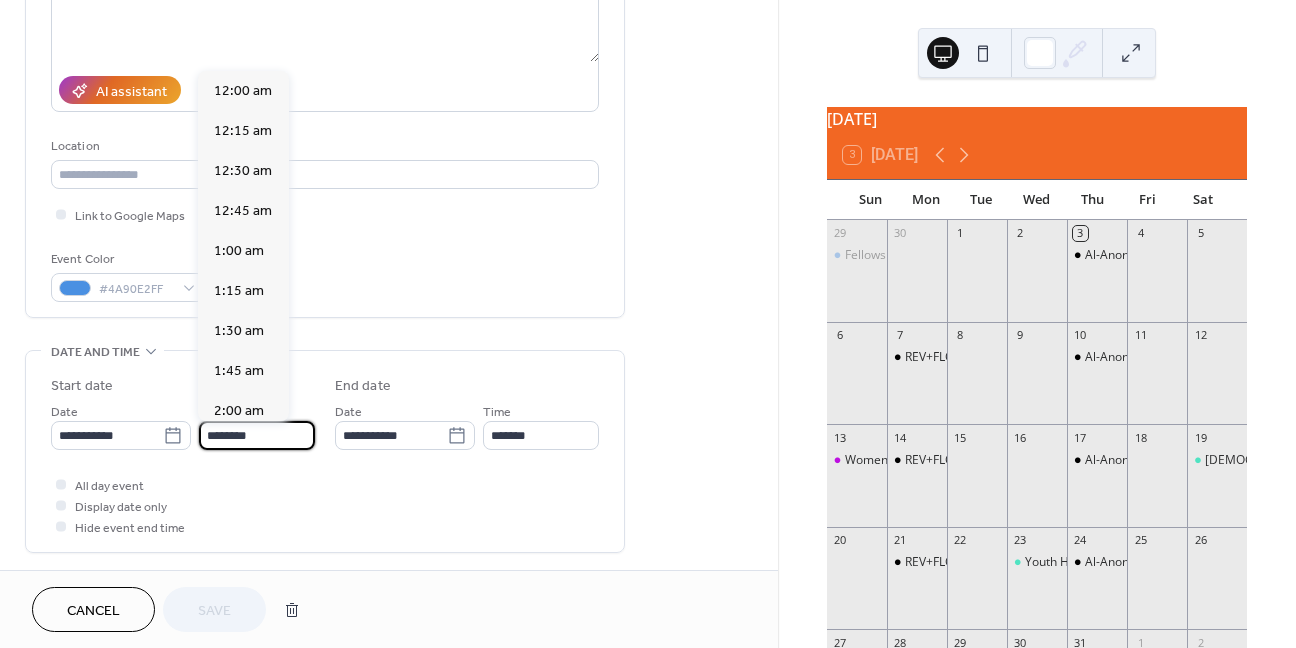 click on "********" at bounding box center (257, 435) 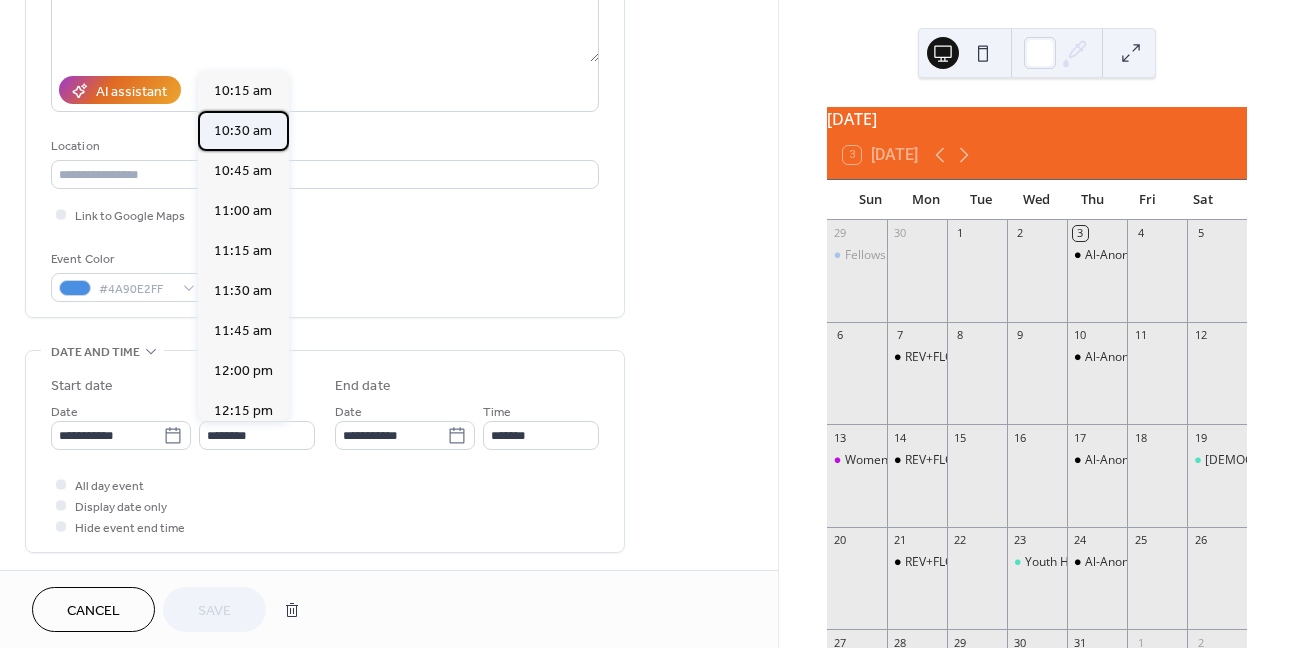click on "10:30 am" at bounding box center (243, 131) 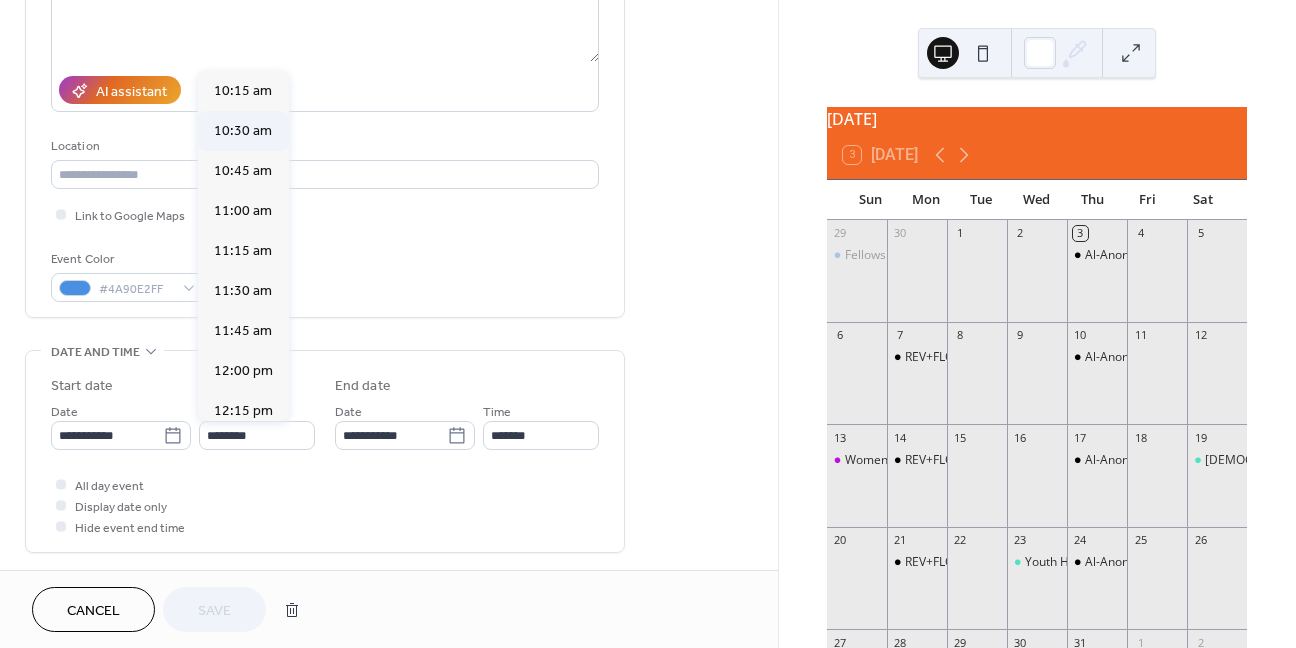 type on "********" 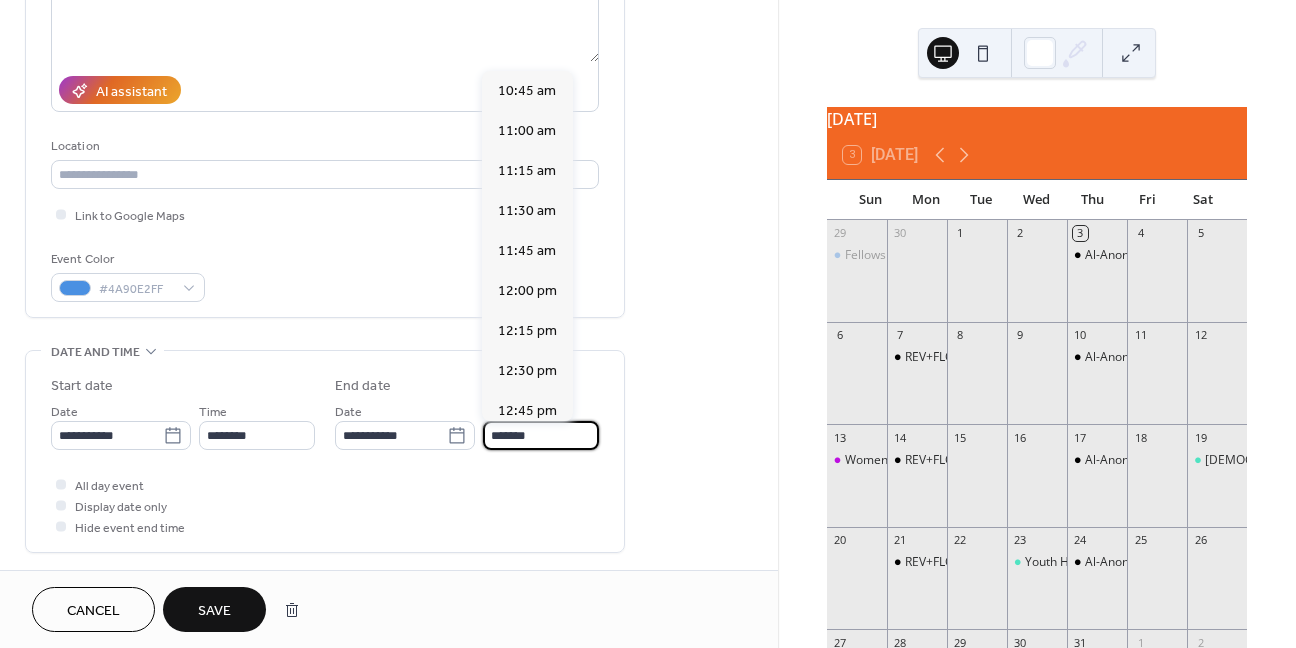 click on "*******" at bounding box center (541, 435) 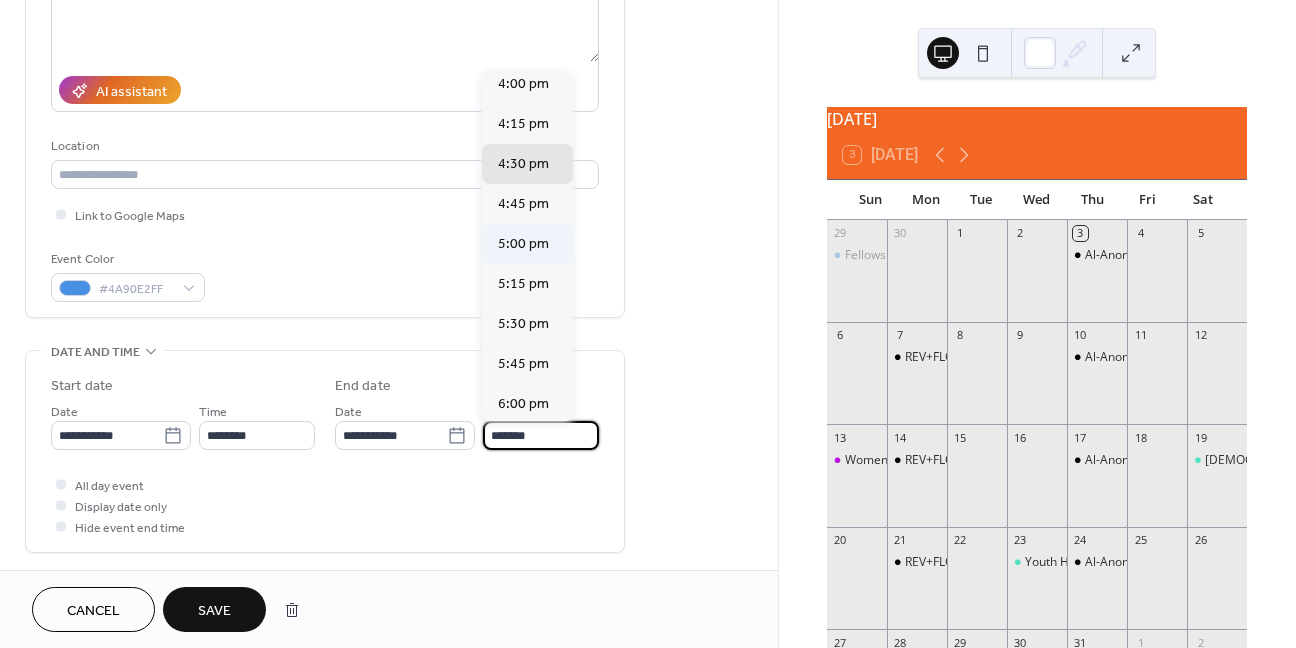 scroll, scrollTop: 843, scrollLeft: 0, axis: vertical 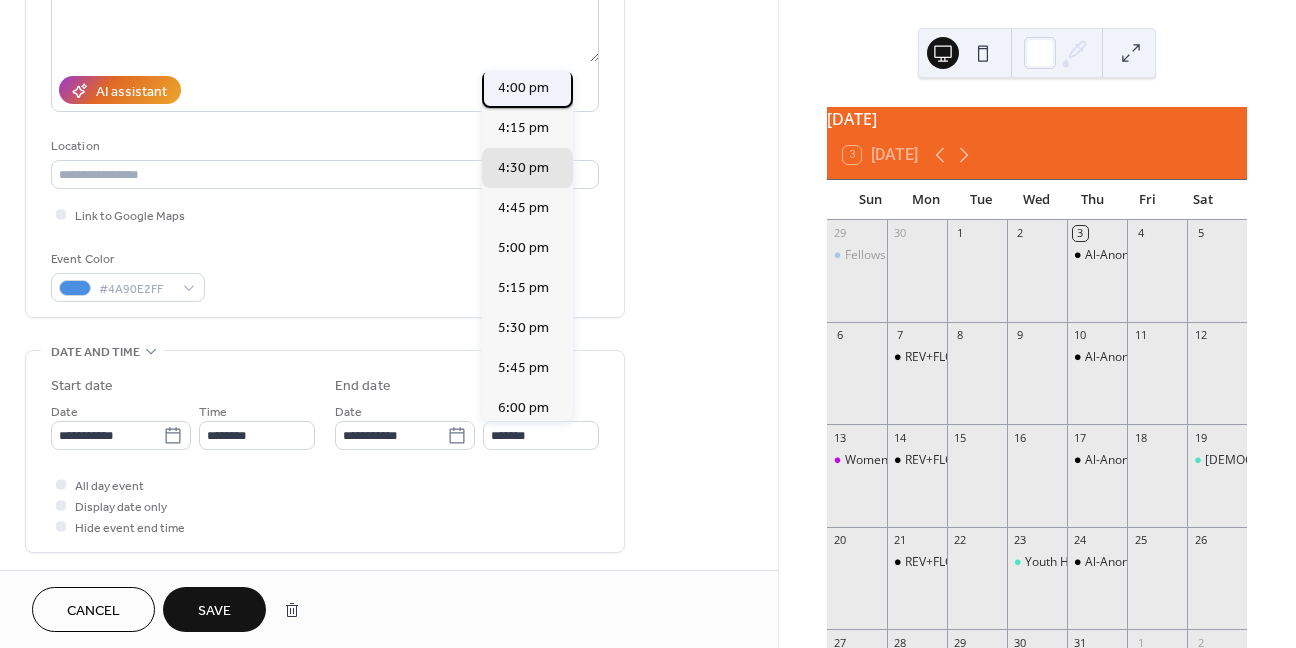 click on "4:00 pm" at bounding box center [523, 88] 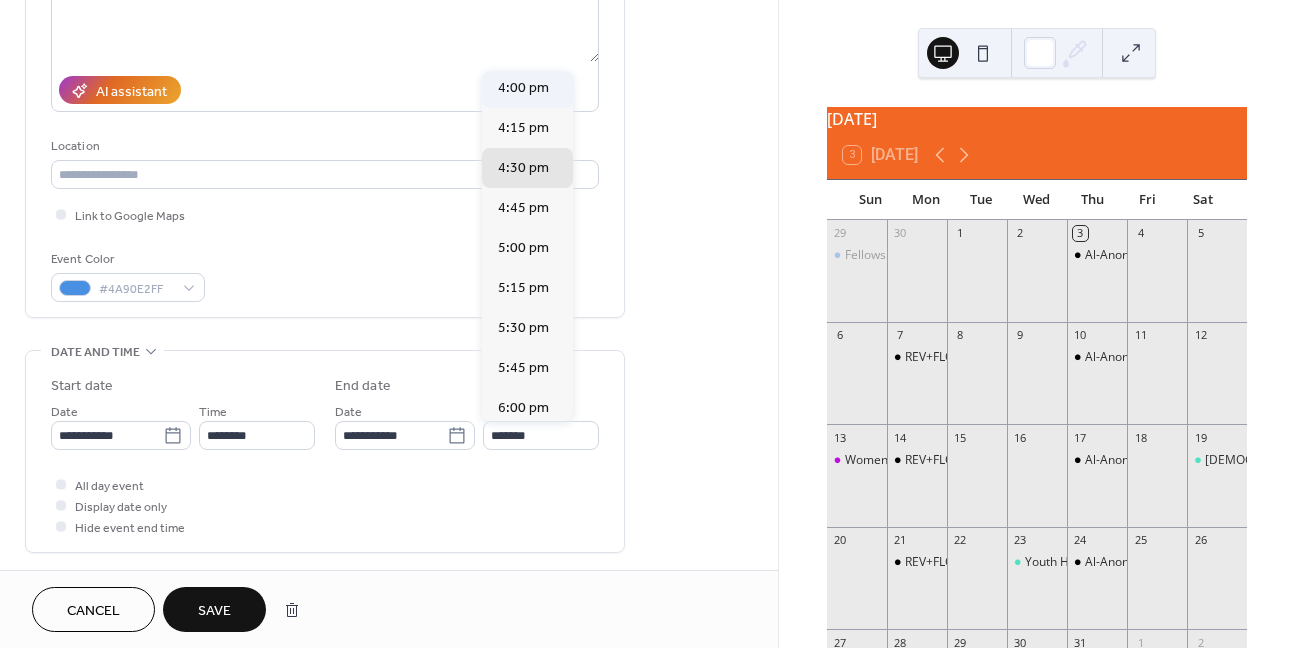 type on "*******" 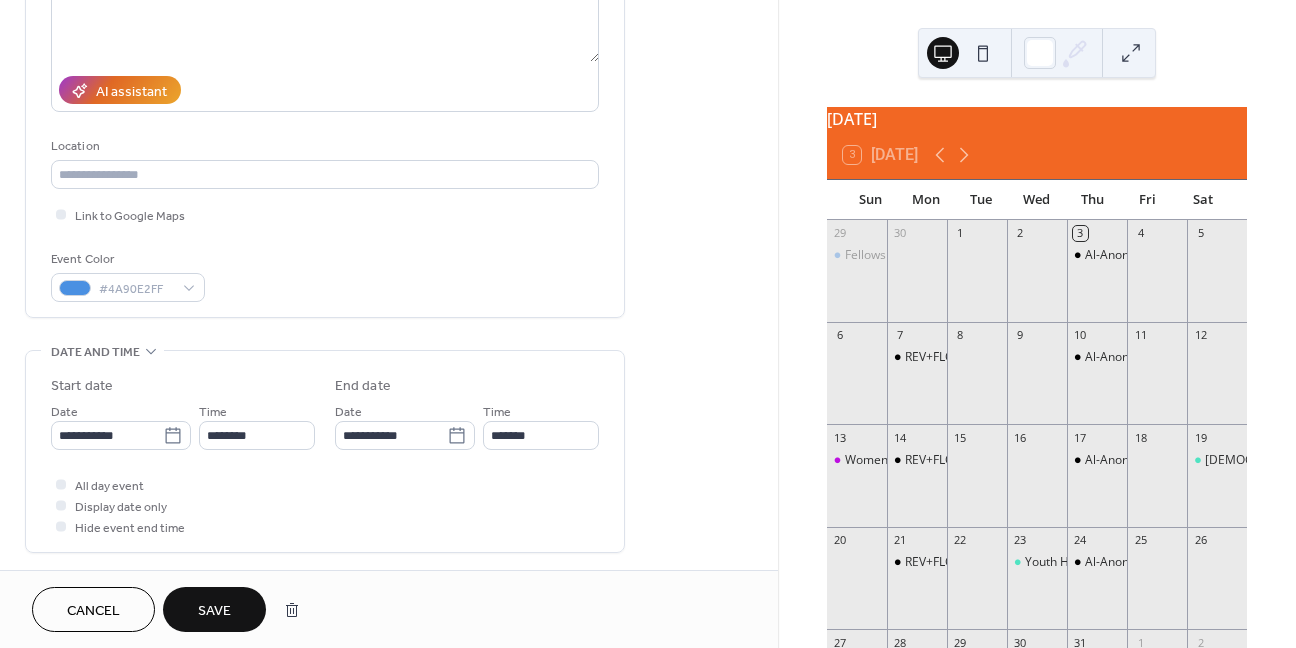 click on "Save" at bounding box center [214, 611] 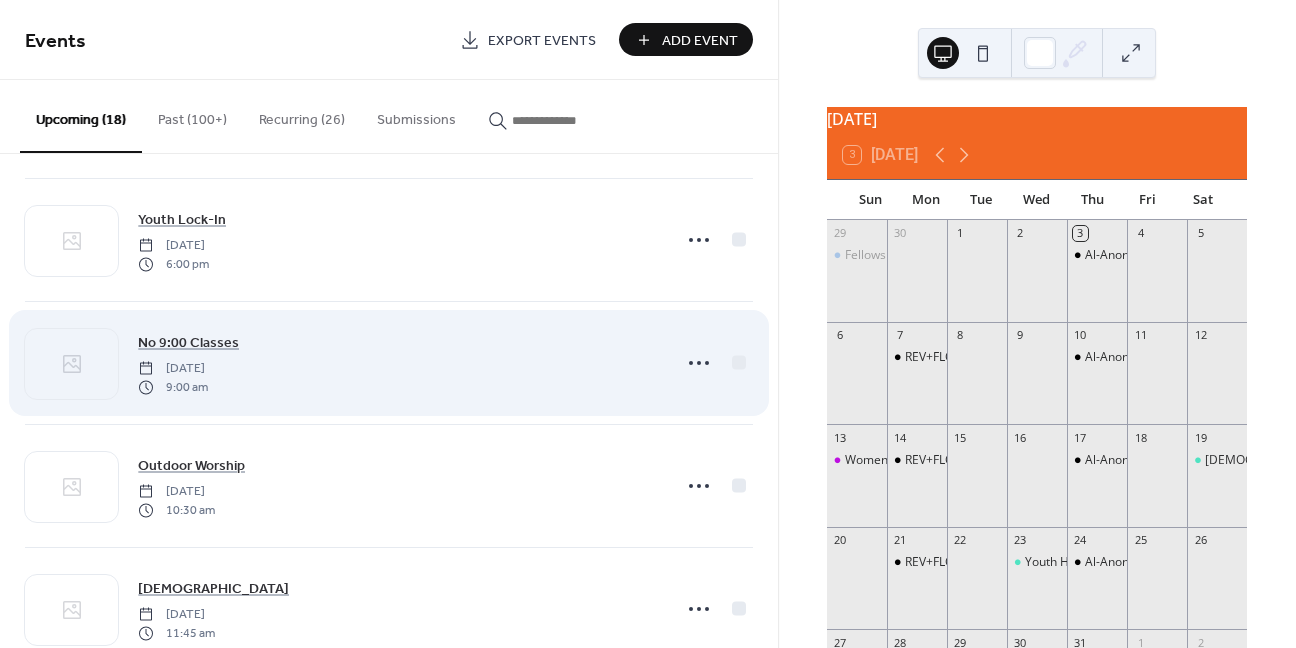 scroll, scrollTop: 500, scrollLeft: 0, axis: vertical 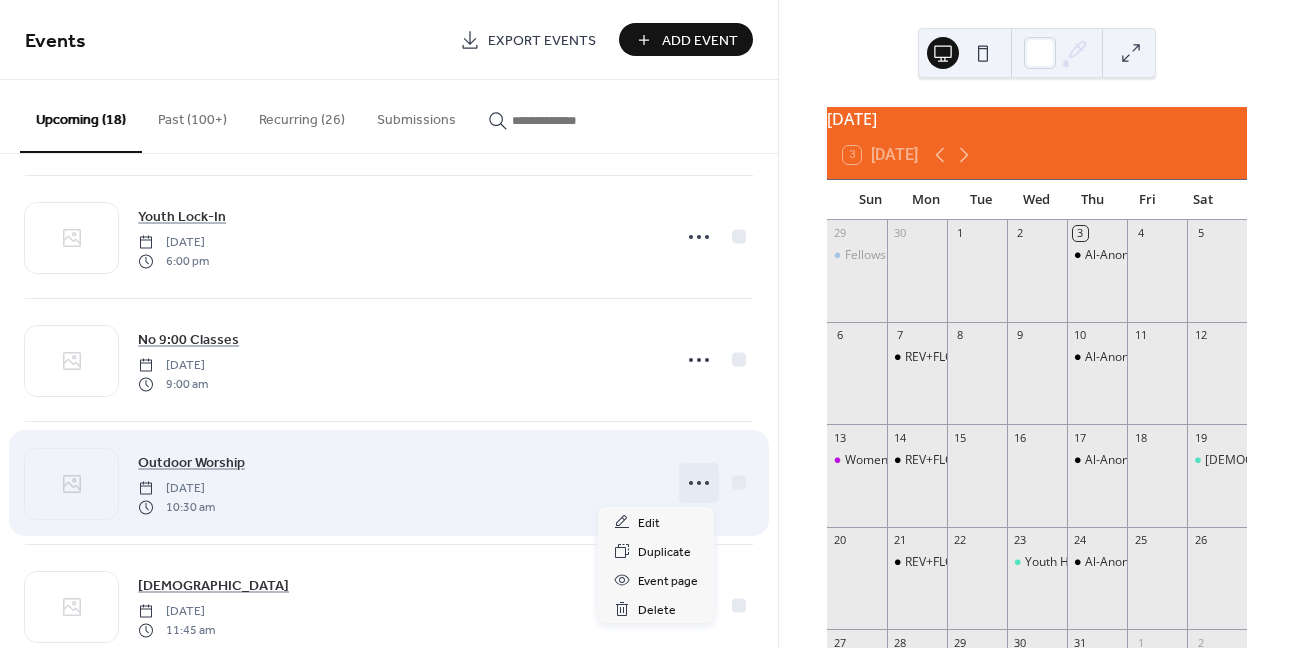 click 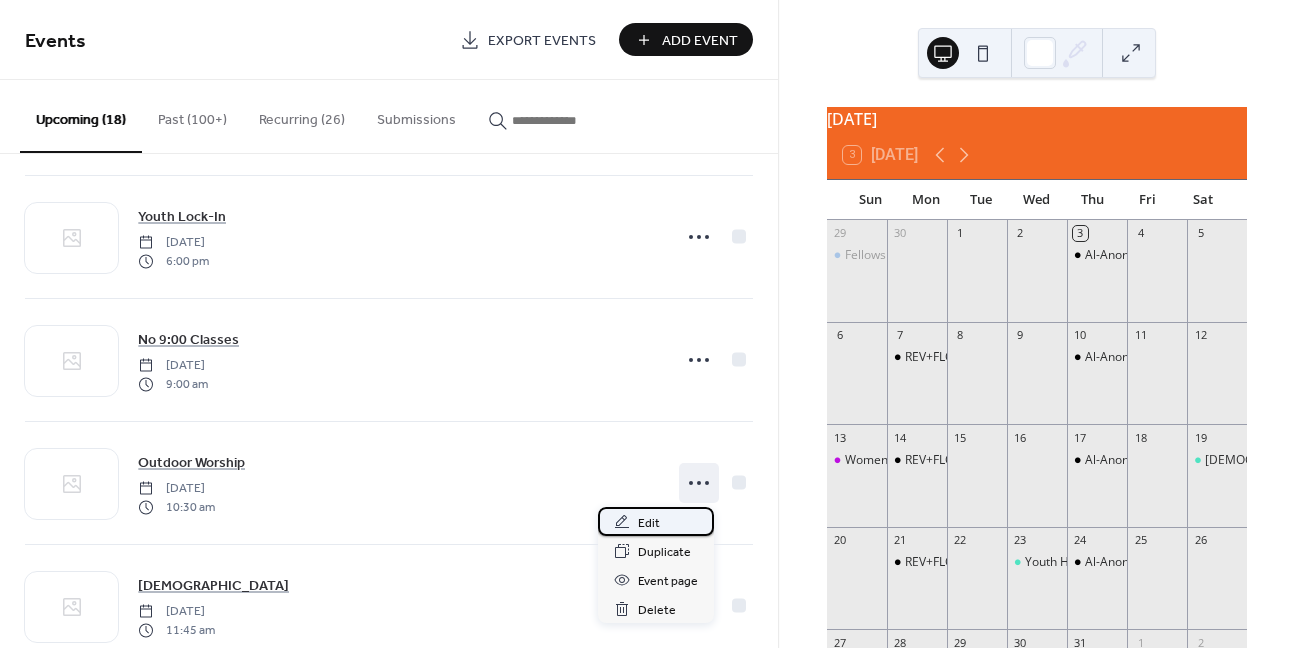 click on "Edit" at bounding box center [649, 523] 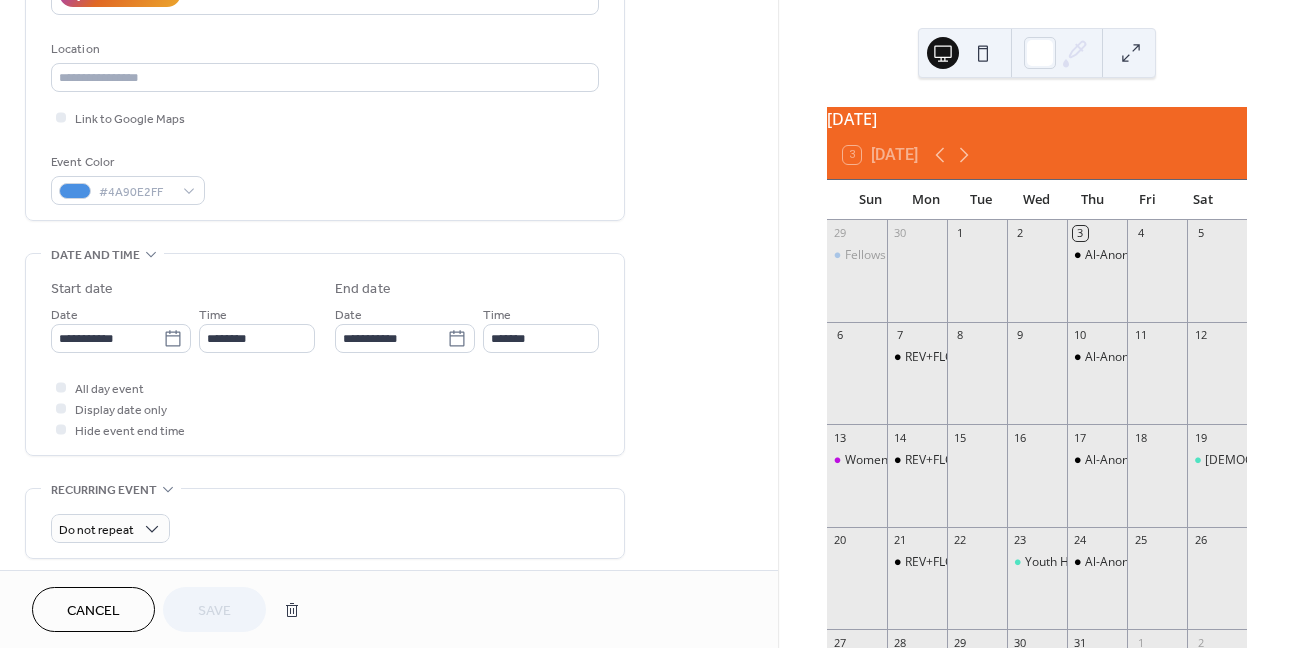 scroll, scrollTop: 400, scrollLeft: 0, axis: vertical 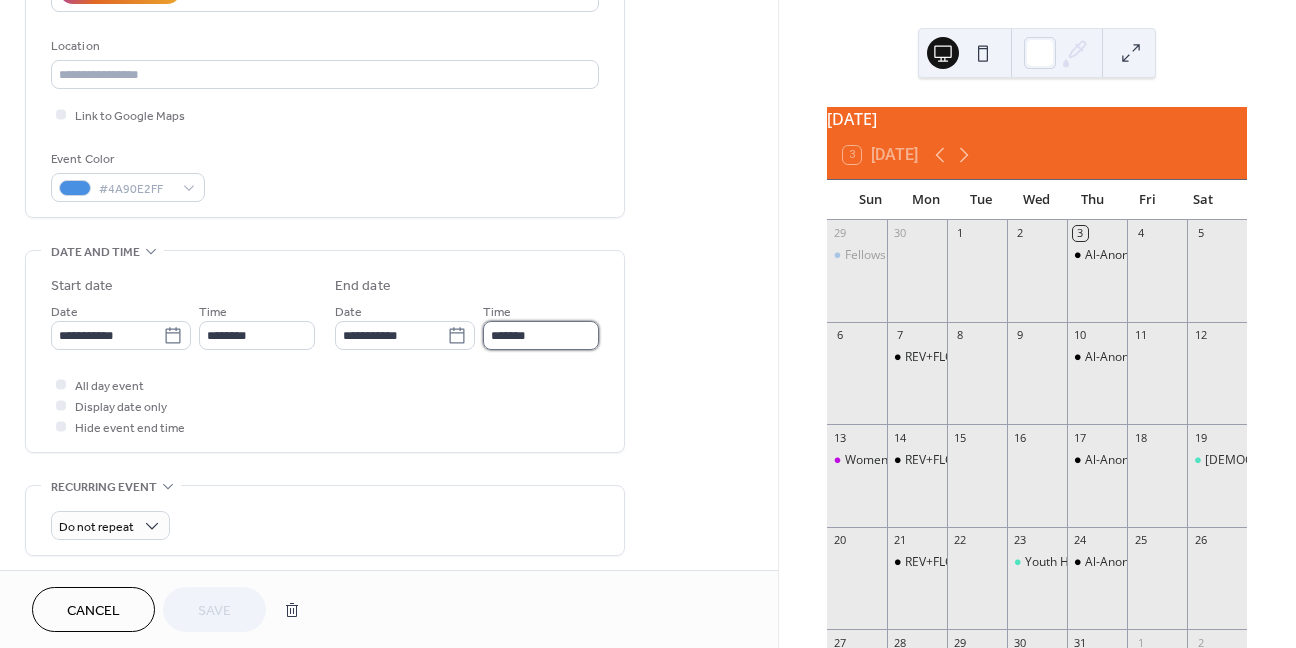click on "*******" at bounding box center (541, 335) 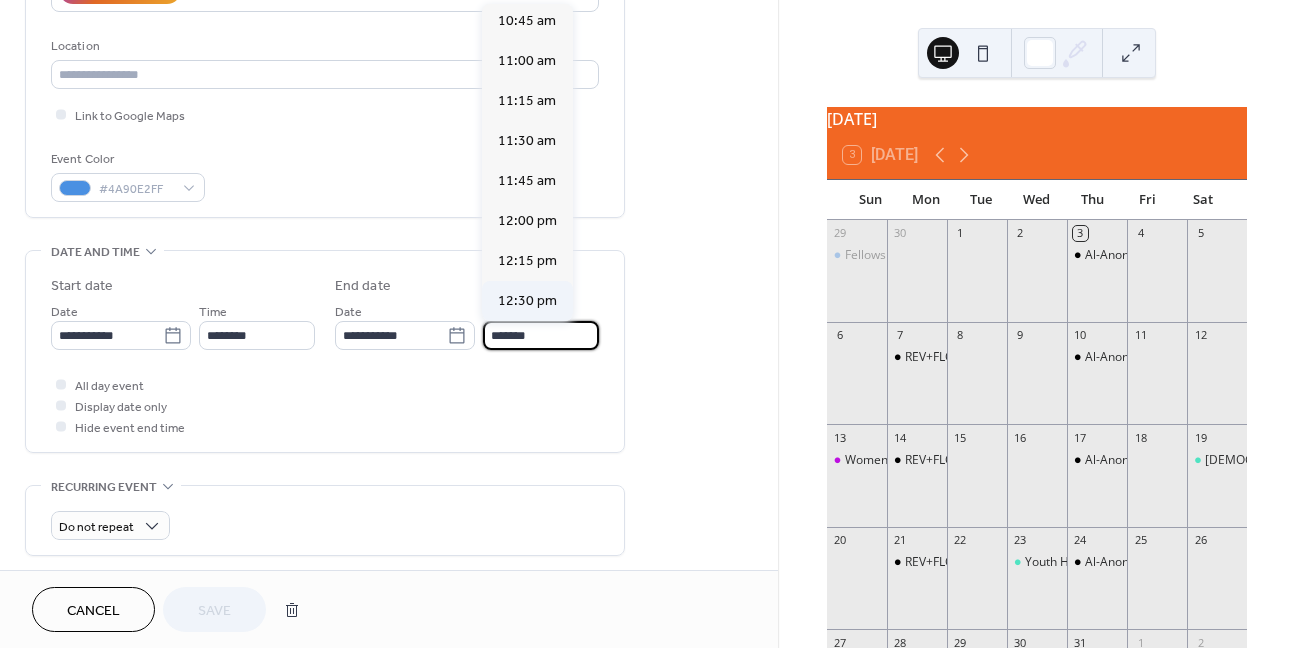 scroll, scrollTop: 0, scrollLeft: 0, axis: both 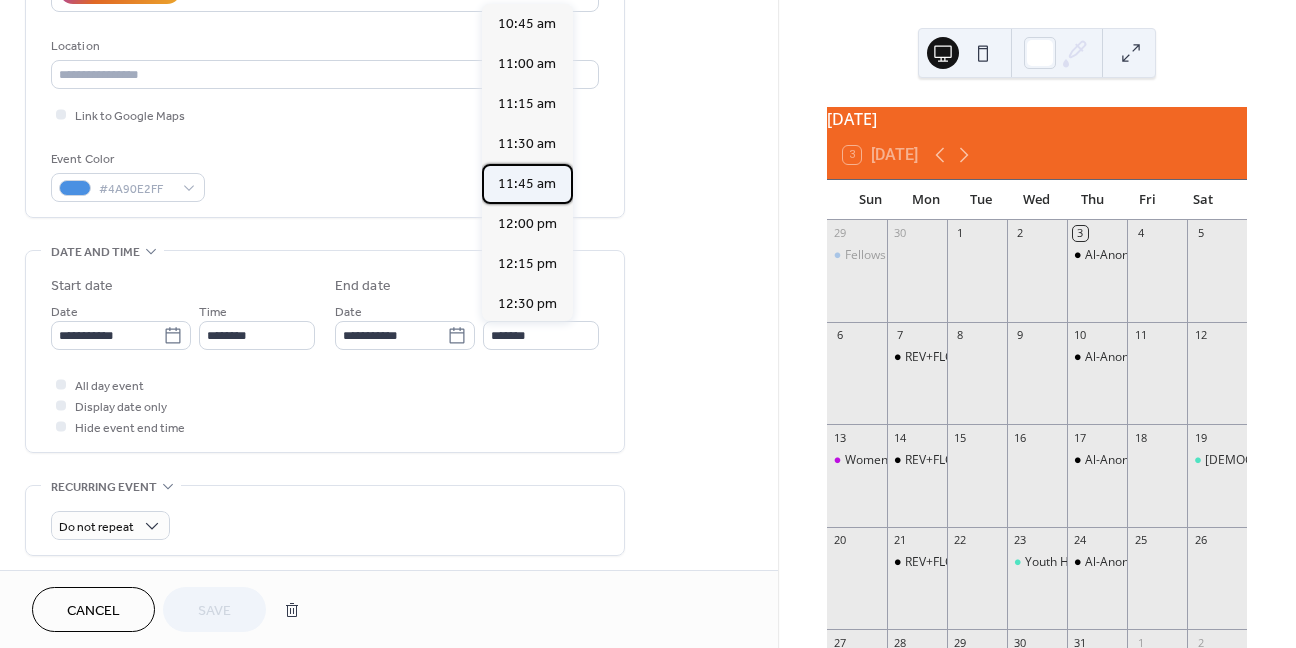 click on "11:45 am" at bounding box center (527, 184) 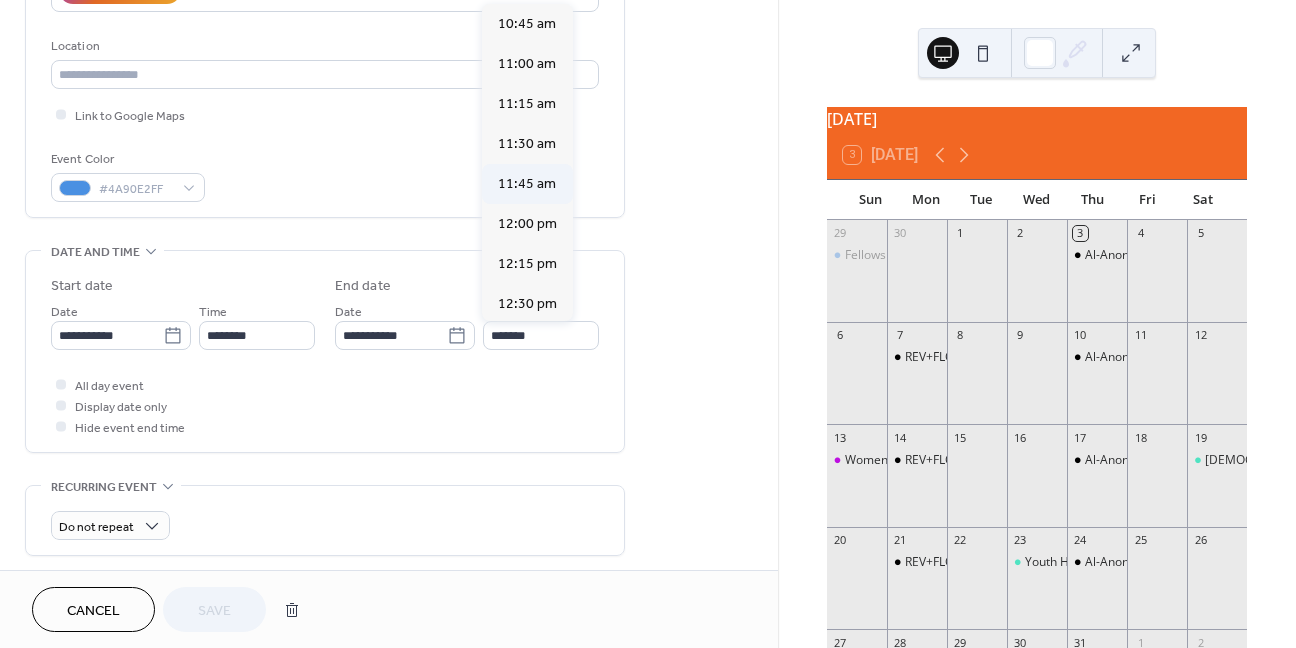 type on "********" 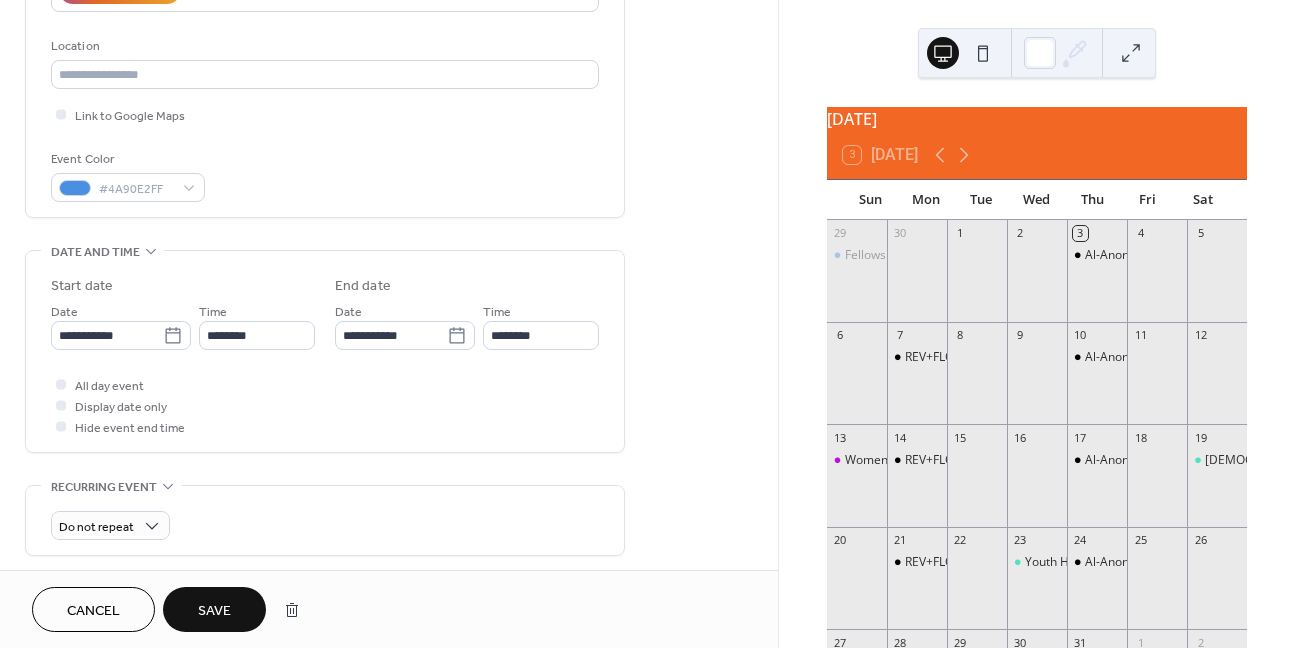 click on "Save" at bounding box center (214, 611) 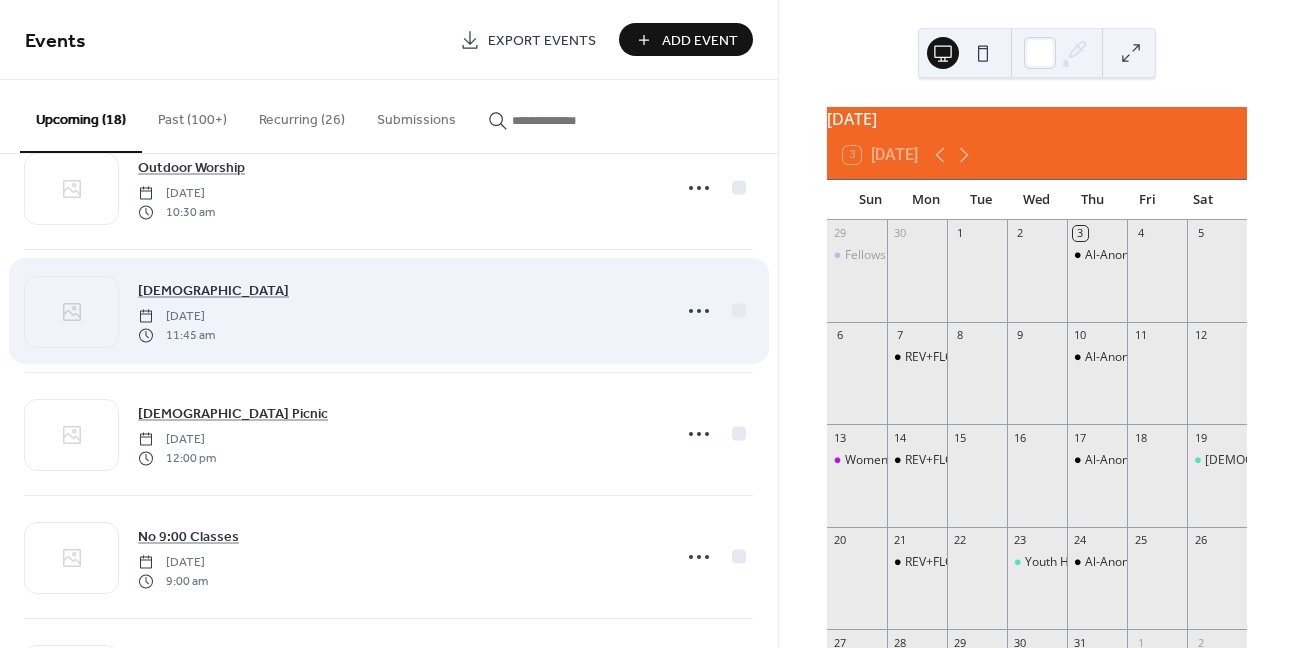 scroll, scrollTop: 800, scrollLeft: 0, axis: vertical 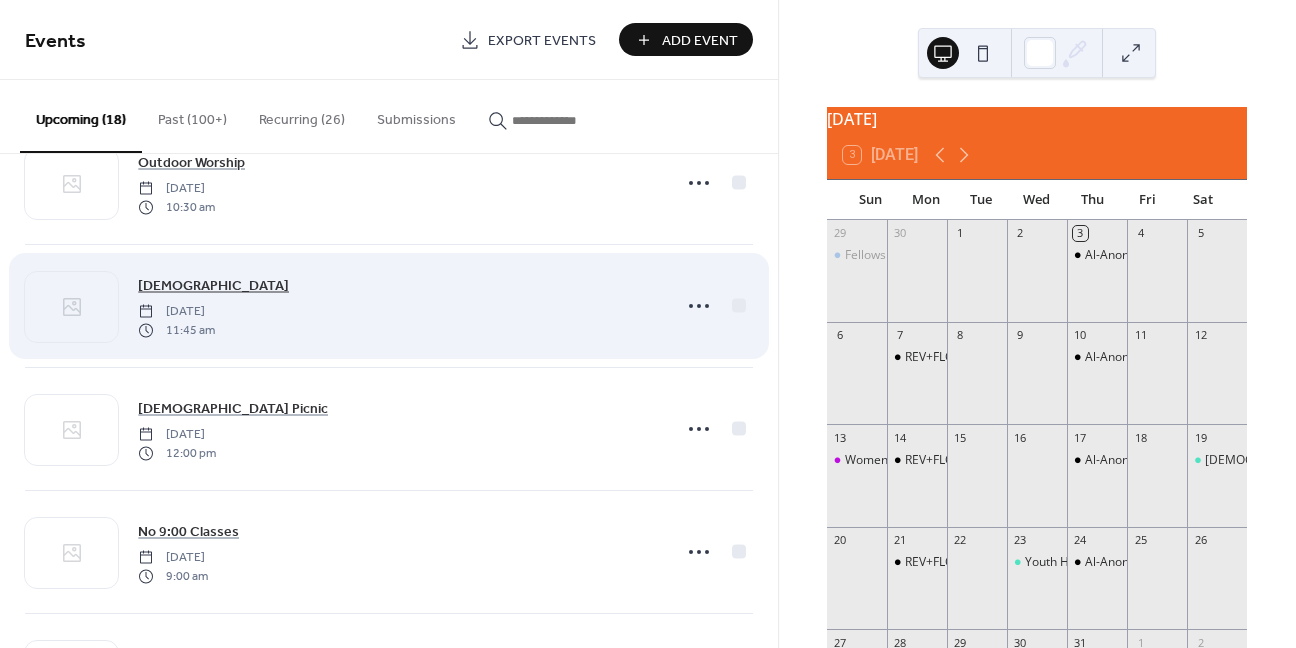 click on "[DEMOGRAPHIC_DATA]" at bounding box center [213, 286] 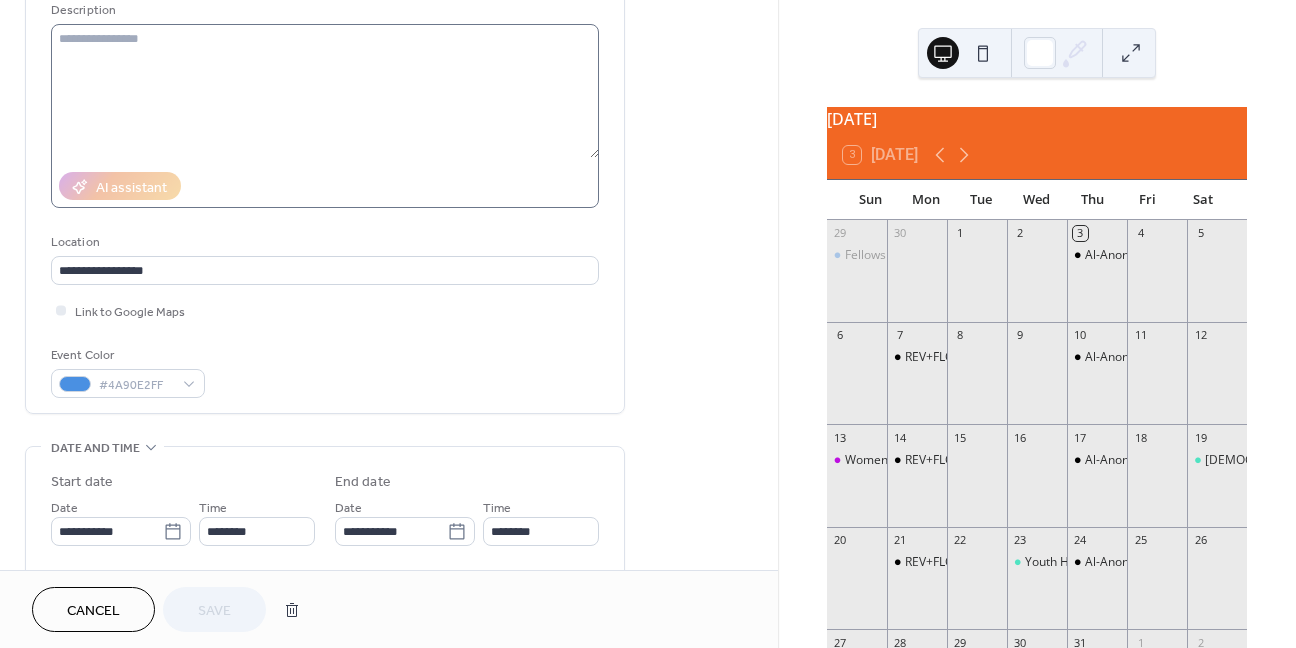 scroll, scrollTop: 200, scrollLeft: 0, axis: vertical 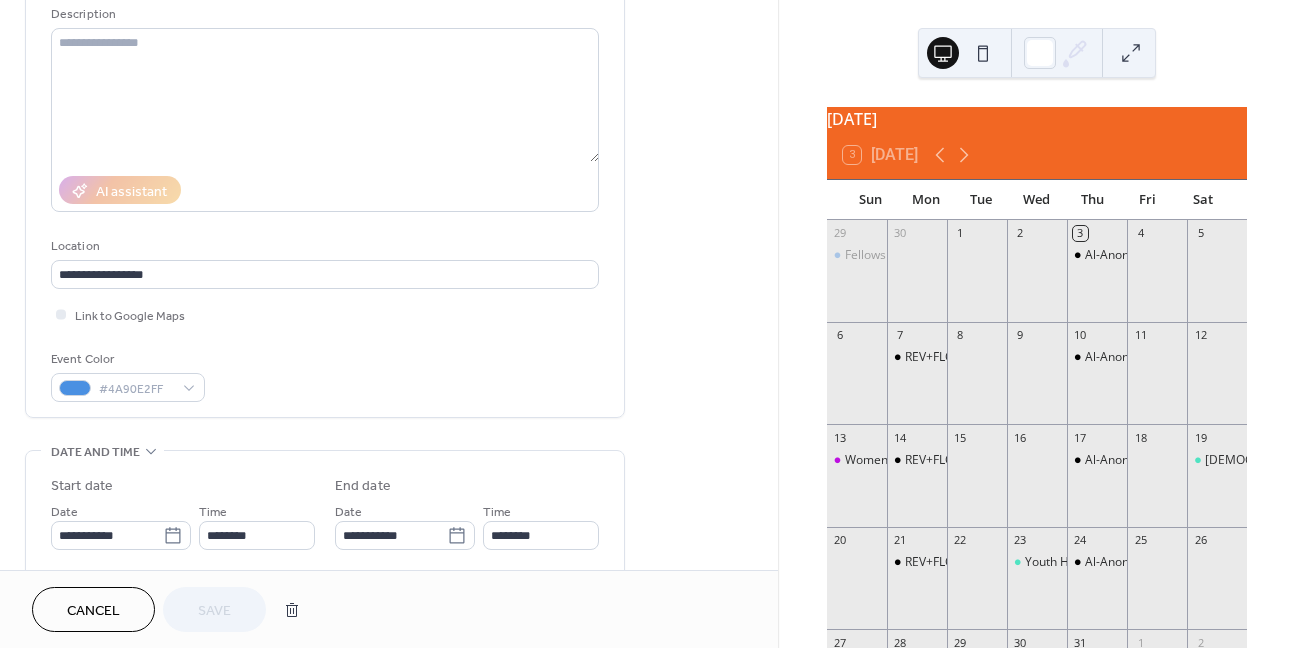 click on "Cancel" at bounding box center [93, 611] 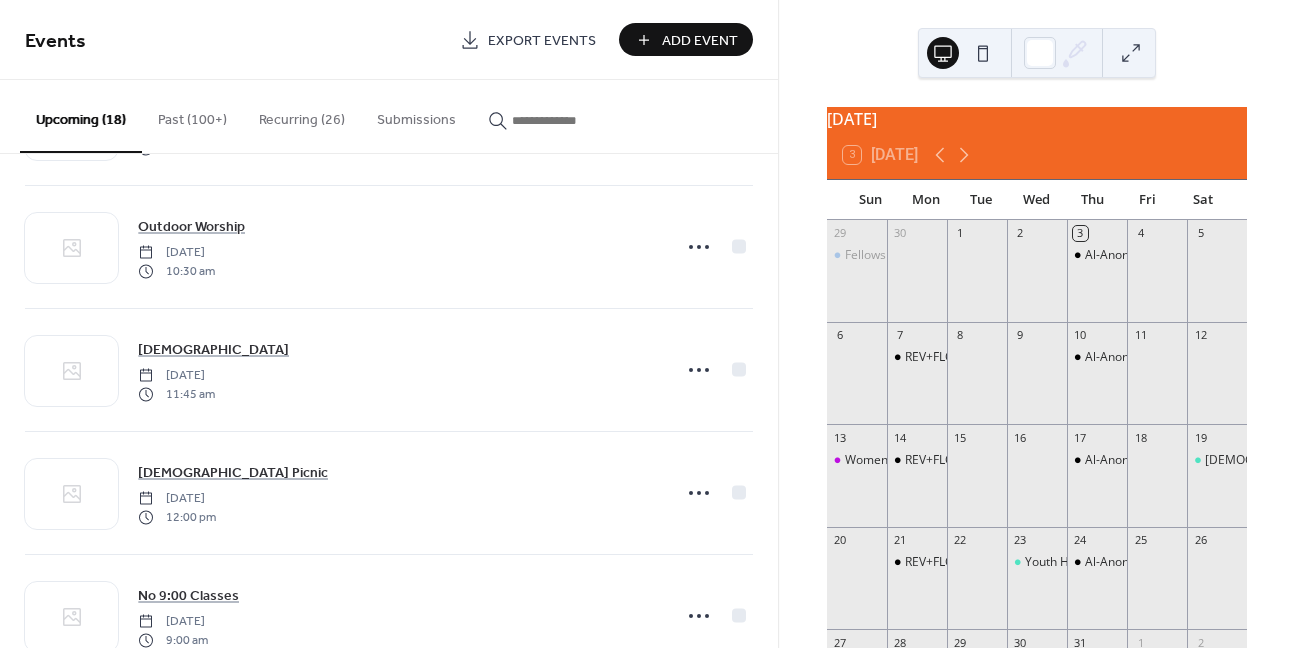 scroll, scrollTop: 800, scrollLeft: 0, axis: vertical 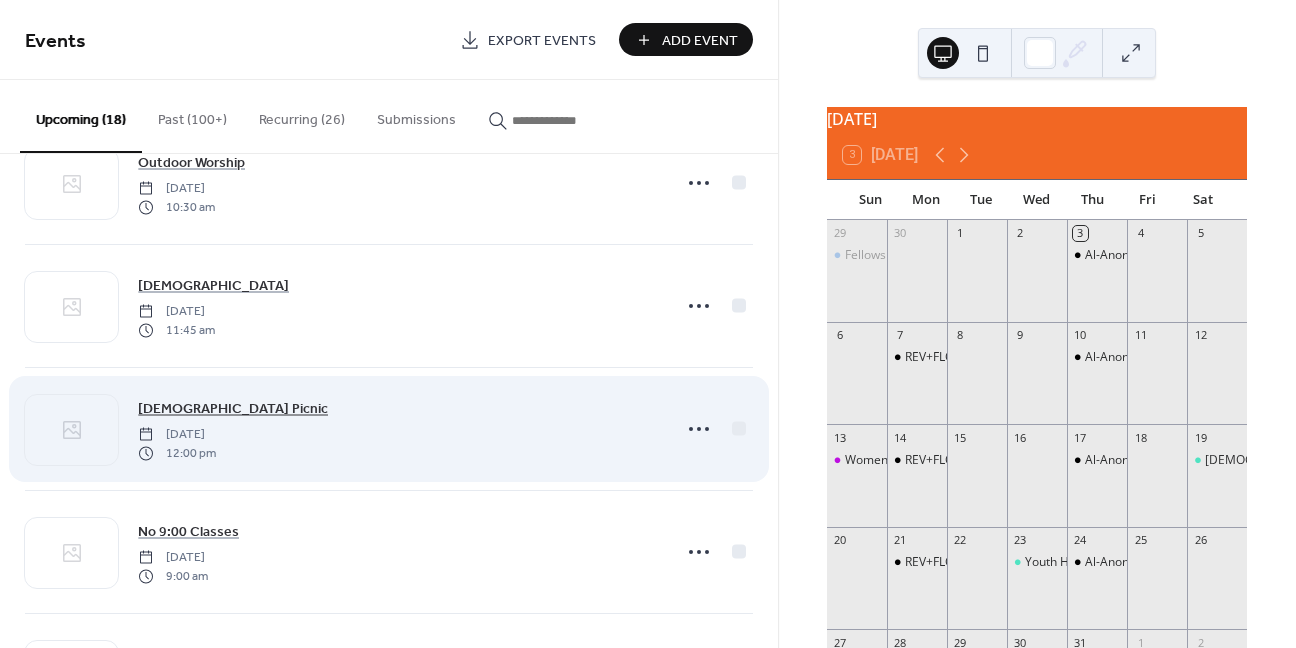click on "[DEMOGRAPHIC_DATA] Picnic" at bounding box center (233, 409) 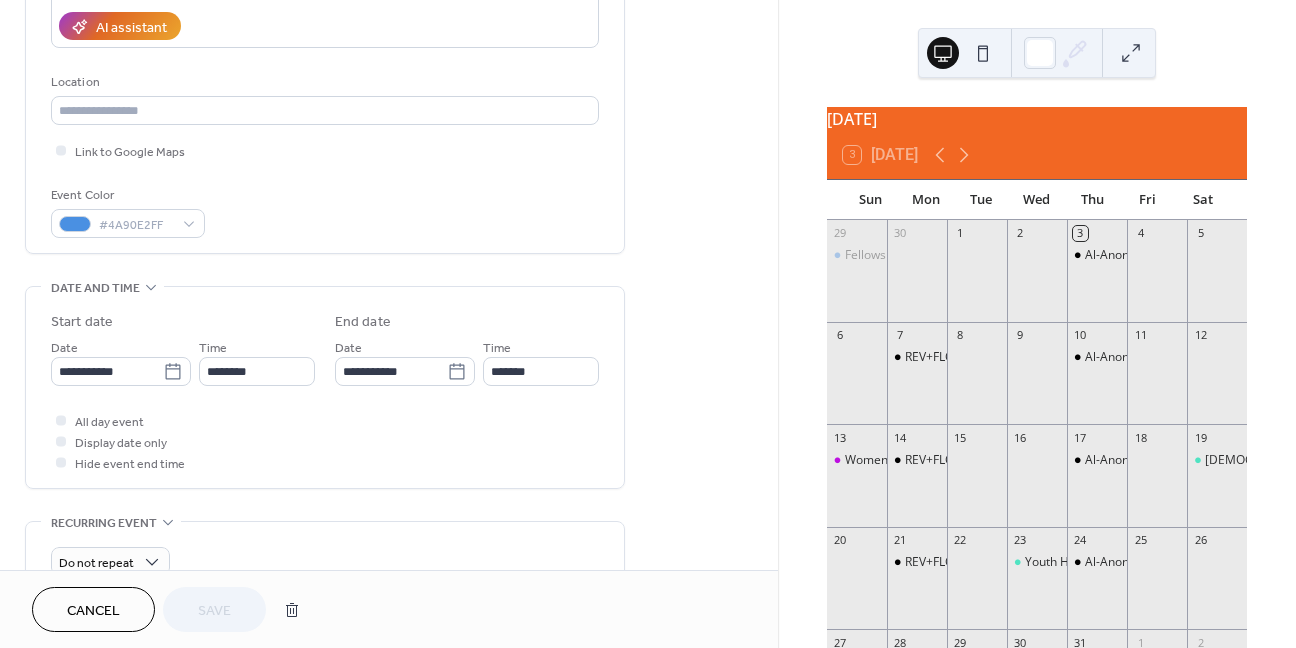scroll, scrollTop: 400, scrollLeft: 0, axis: vertical 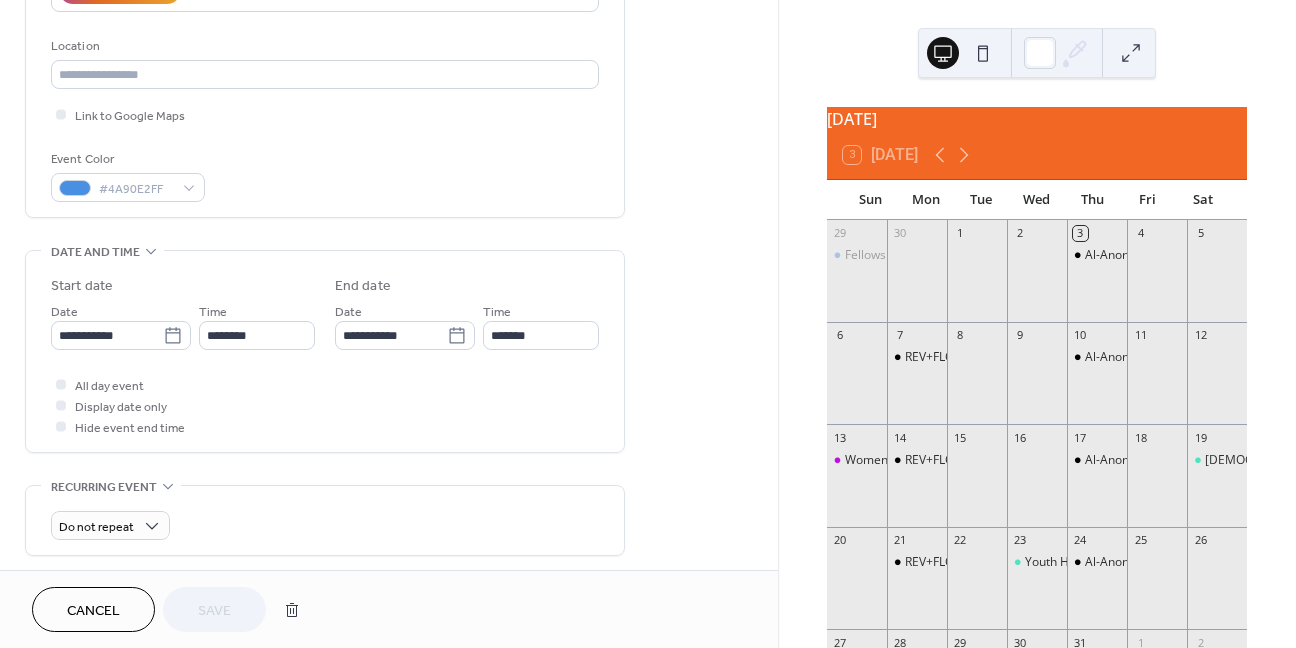 click on "Cancel" at bounding box center [93, 611] 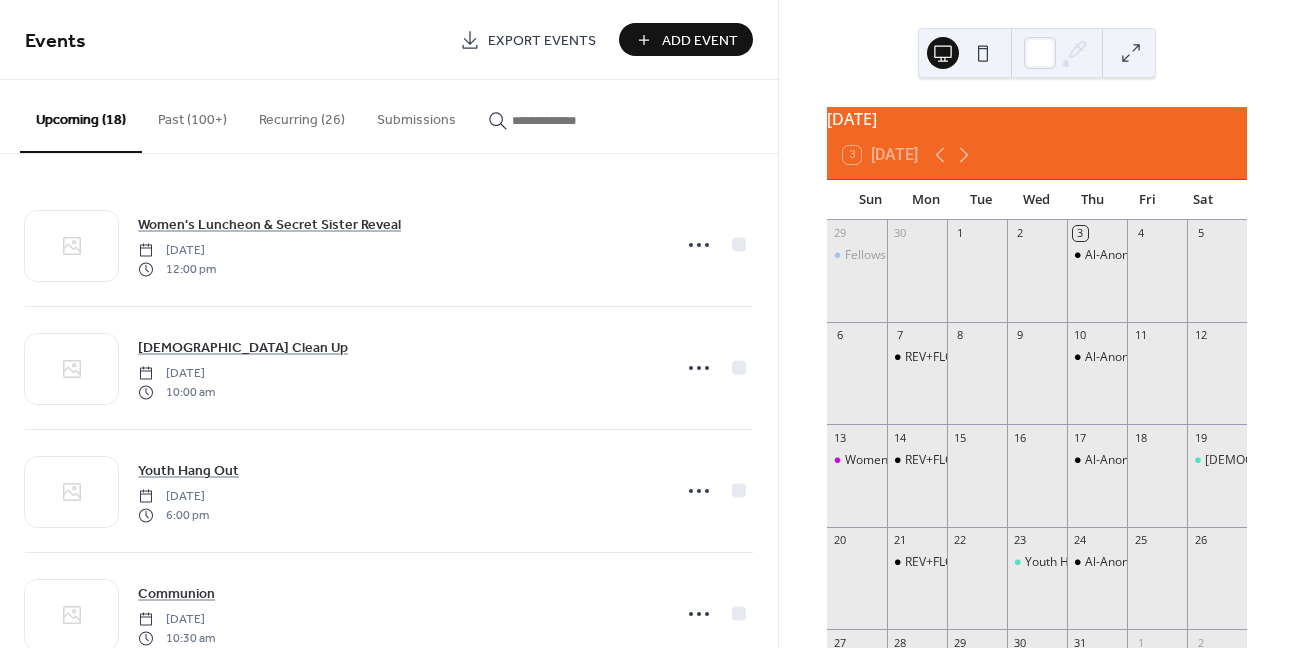 click on "Add Event" at bounding box center [700, 41] 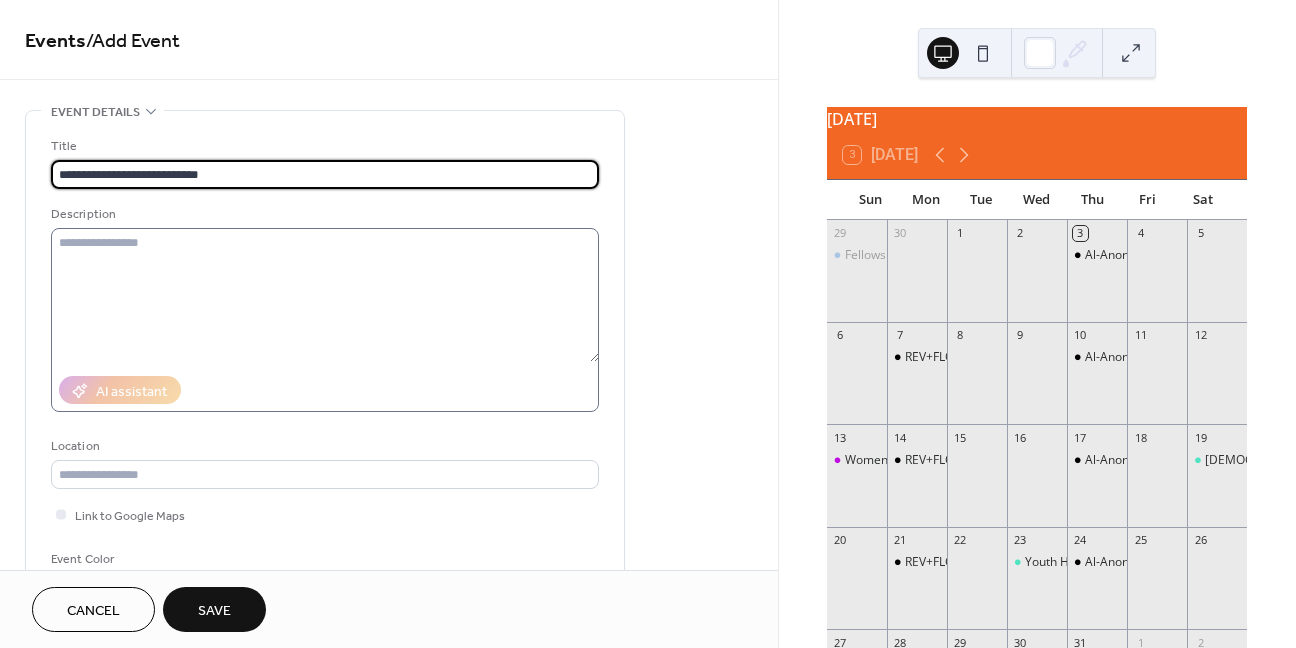 type on "**********" 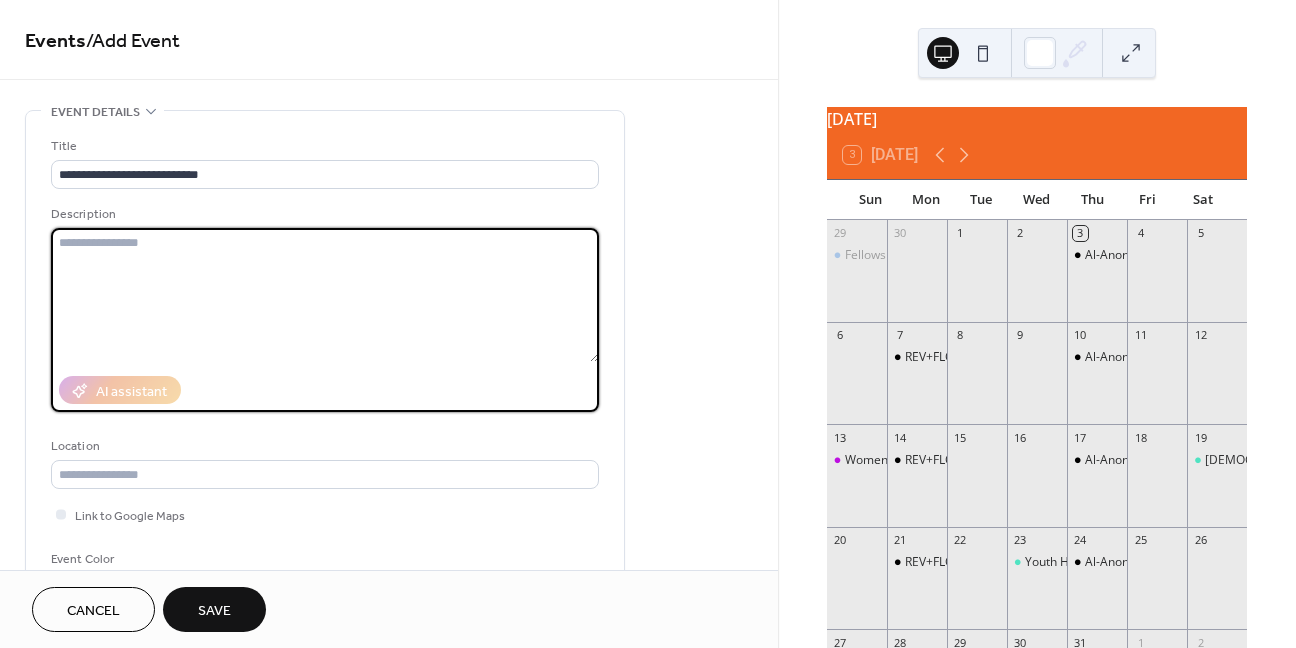 click at bounding box center [325, 295] 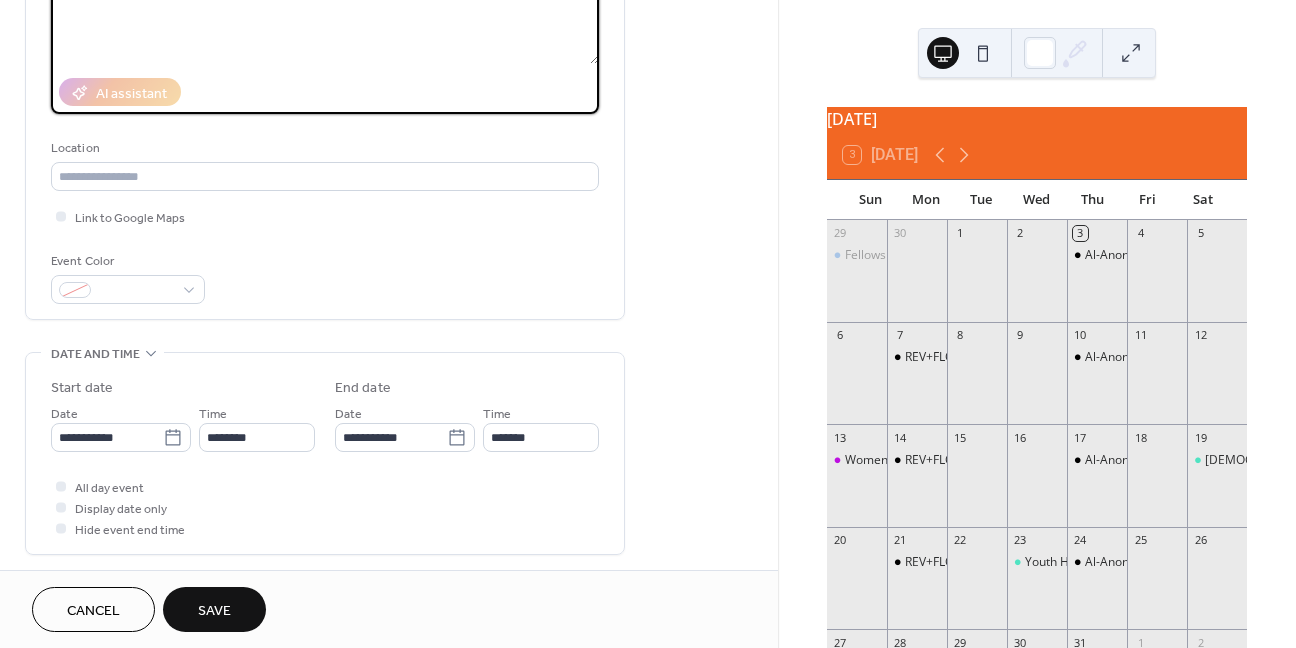 scroll, scrollTop: 300, scrollLeft: 0, axis: vertical 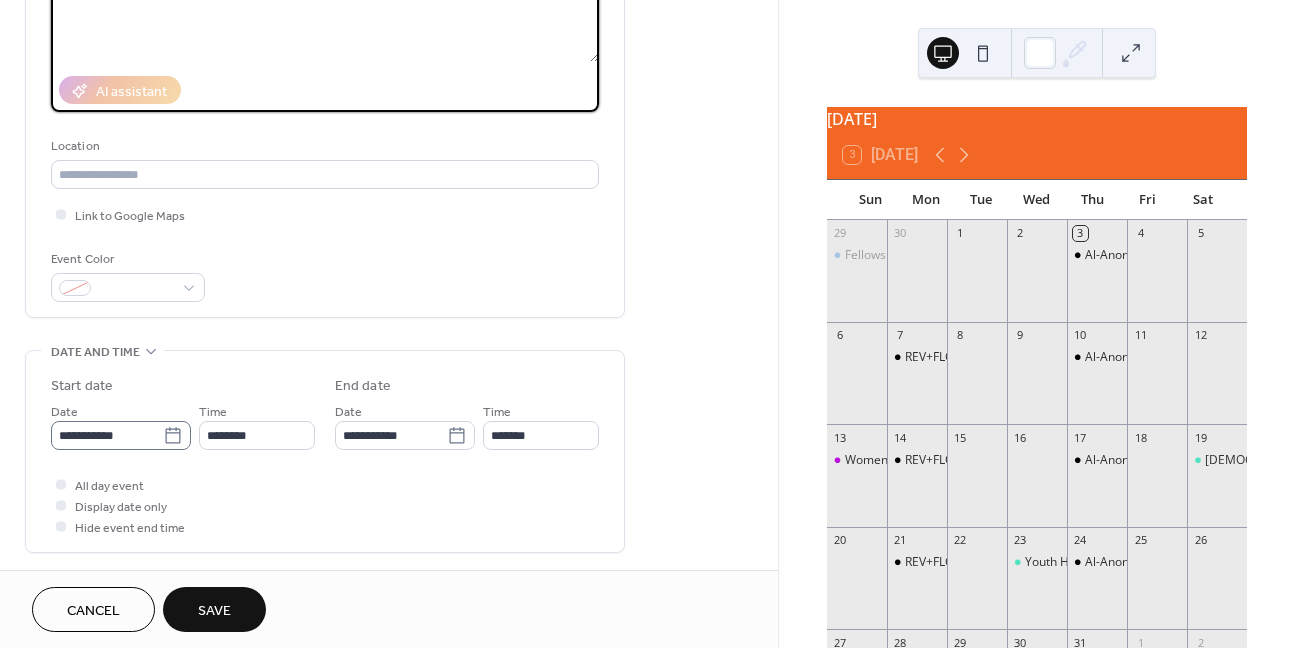 type on "*******" 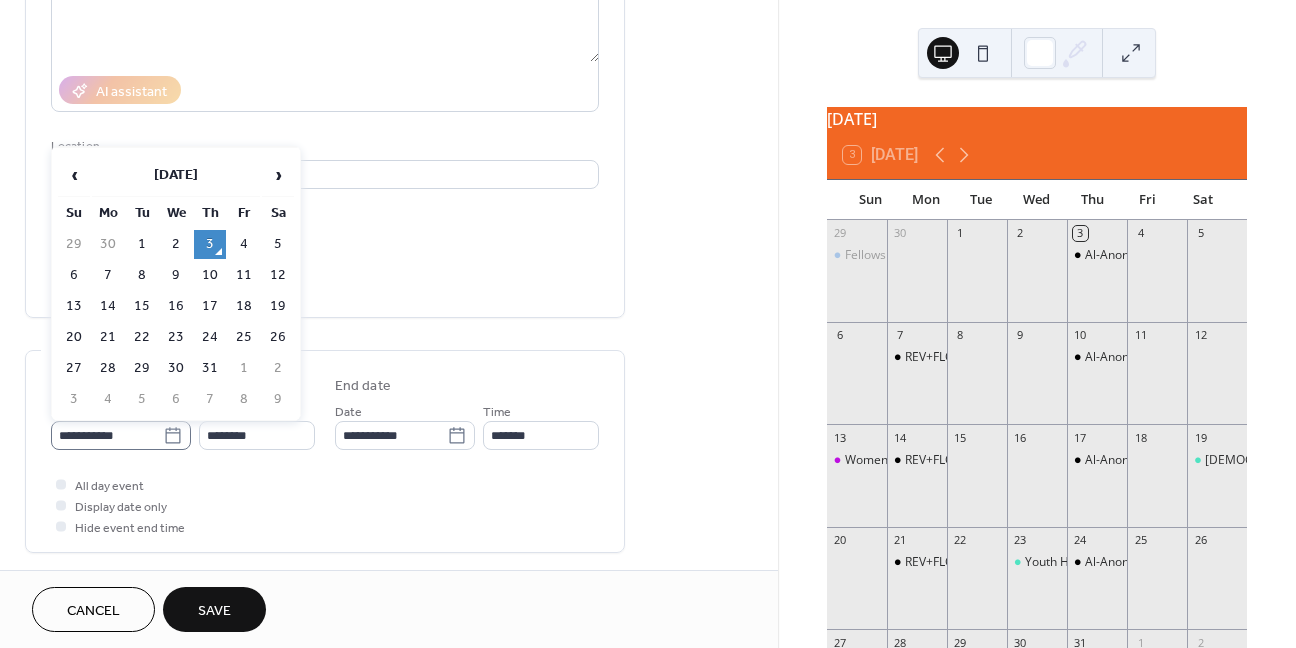 click 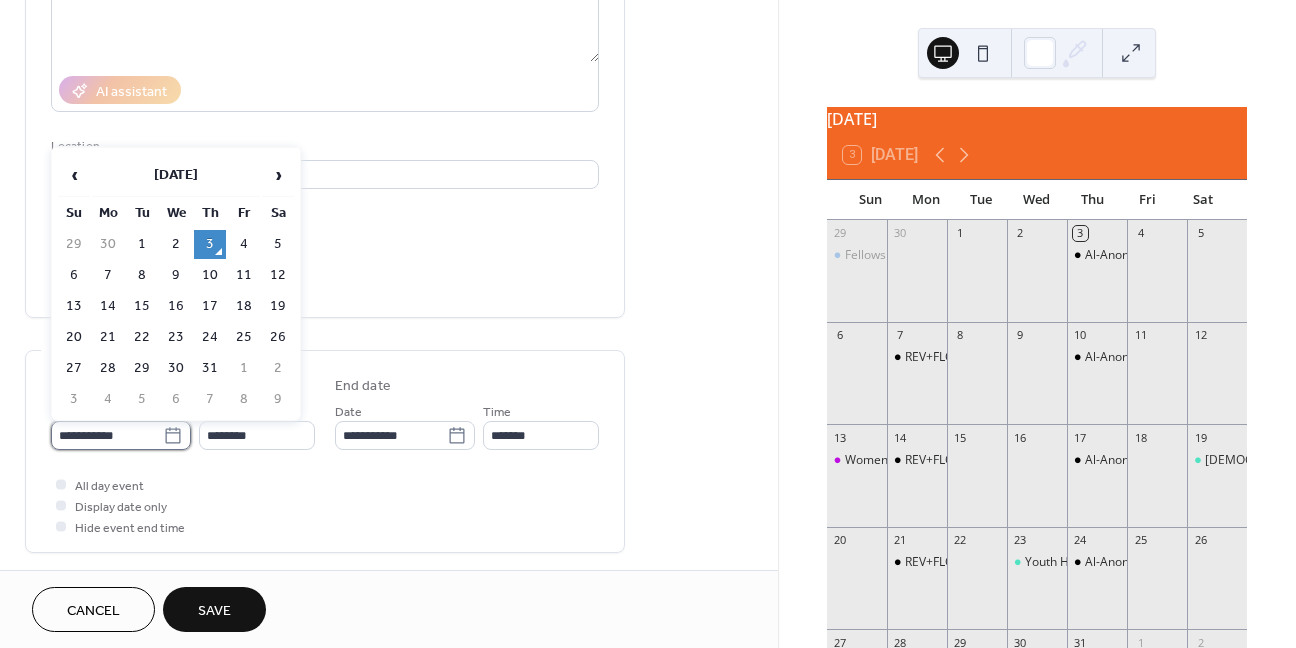 click on "**********" at bounding box center (107, 435) 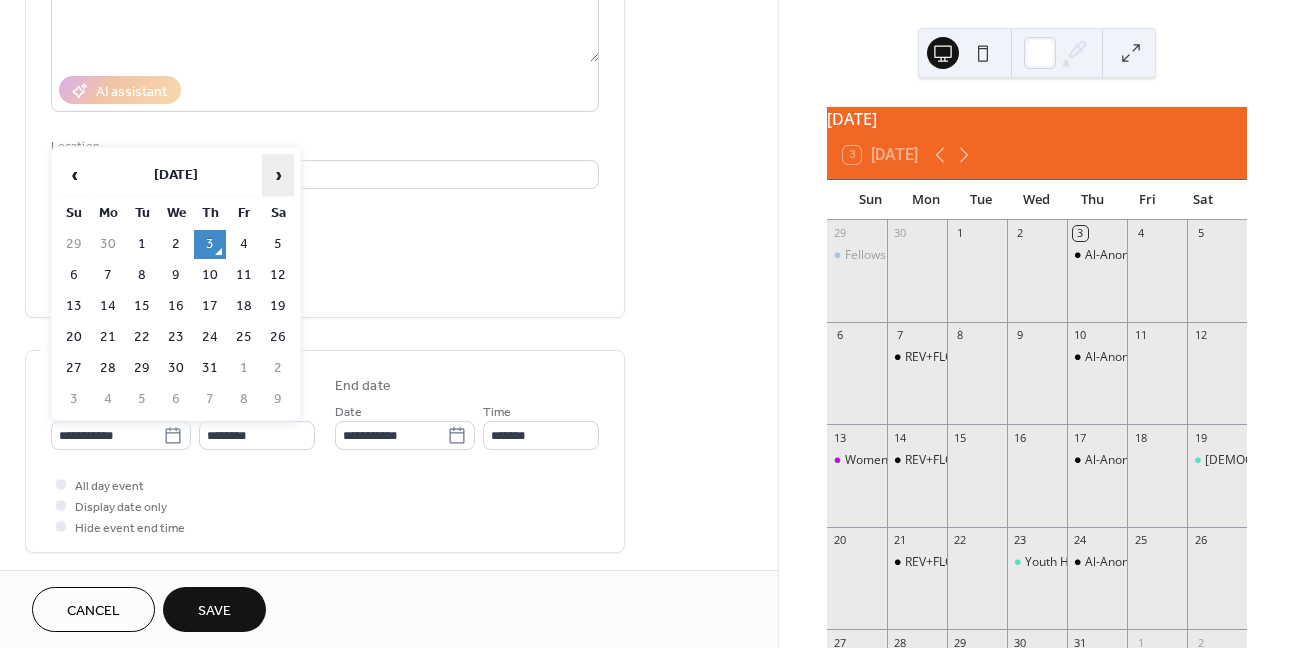 click on "›" at bounding box center [278, 175] 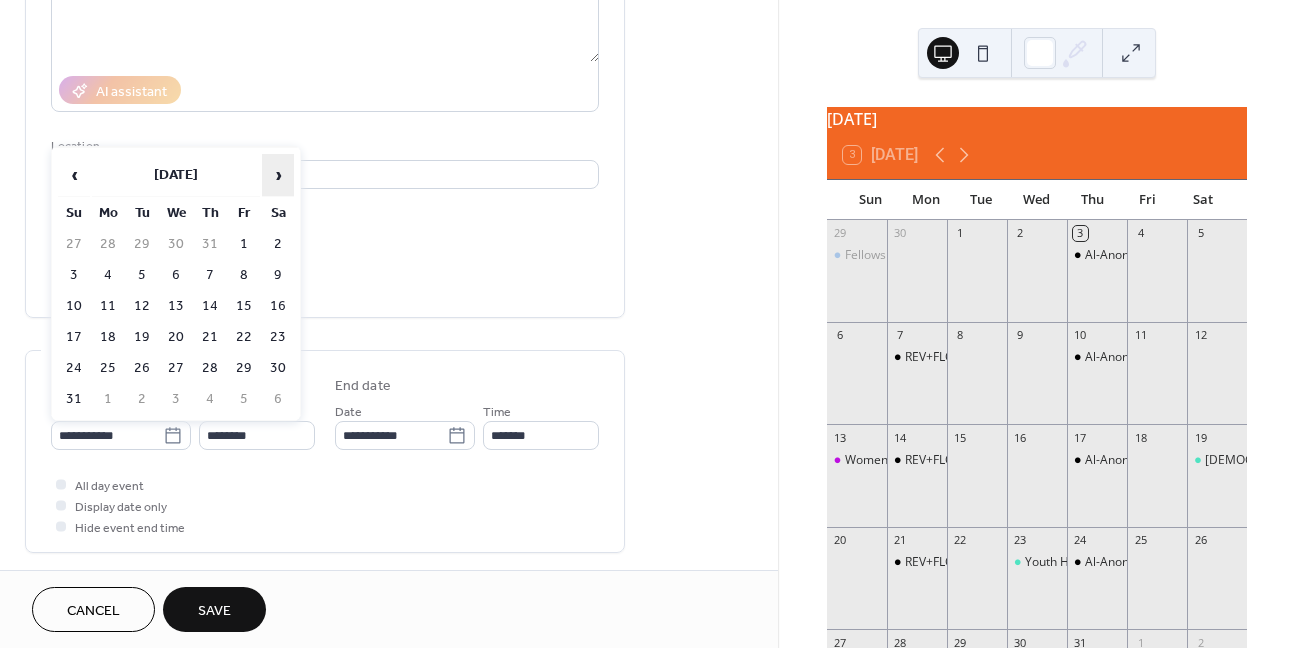 click on "›" at bounding box center [278, 175] 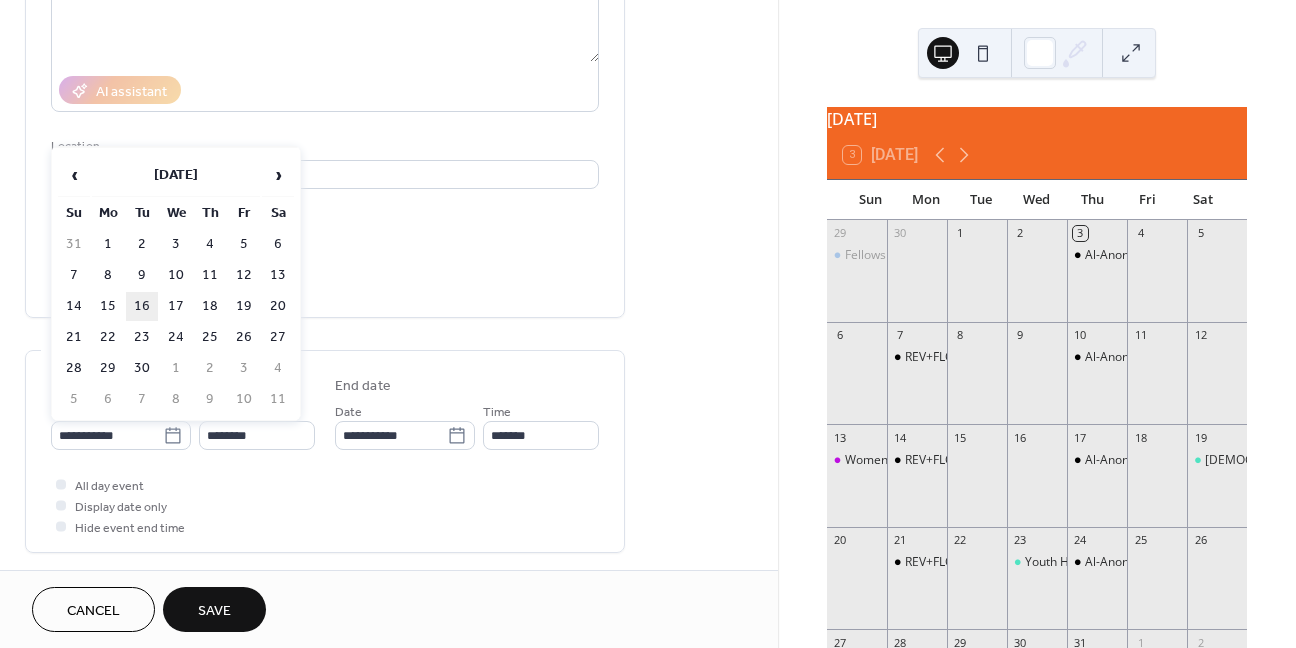 click on "16" at bounding box center (142, 306) 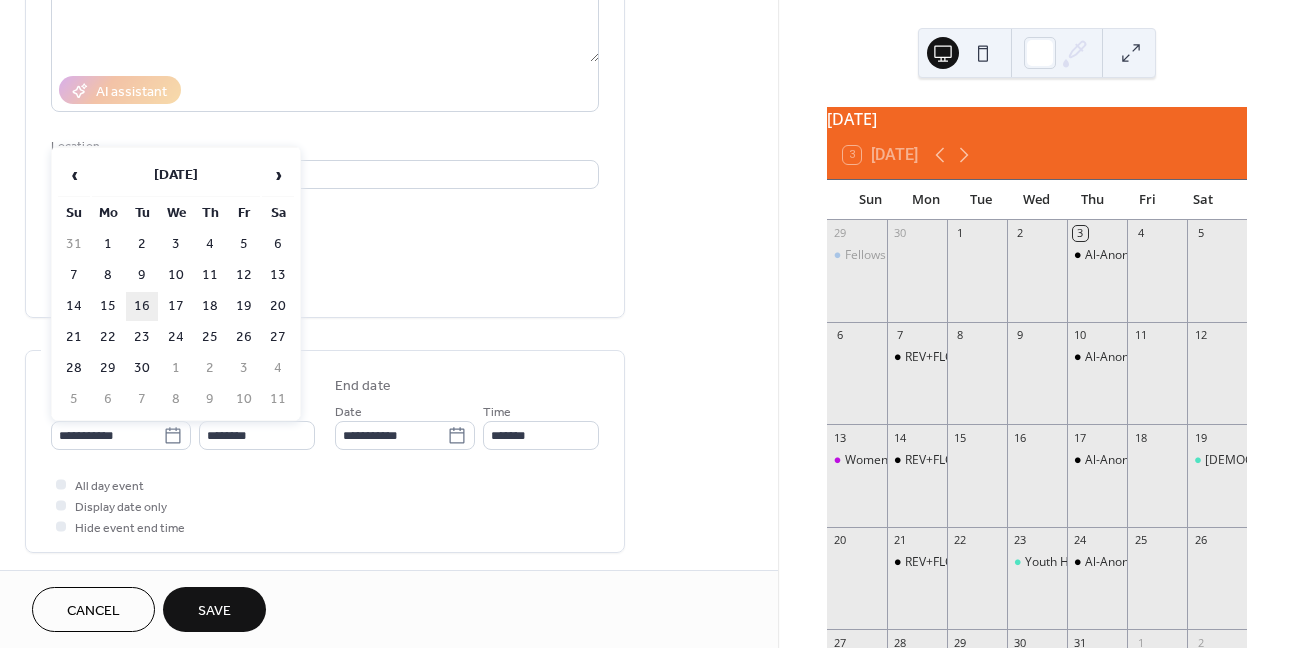 type on "**********" 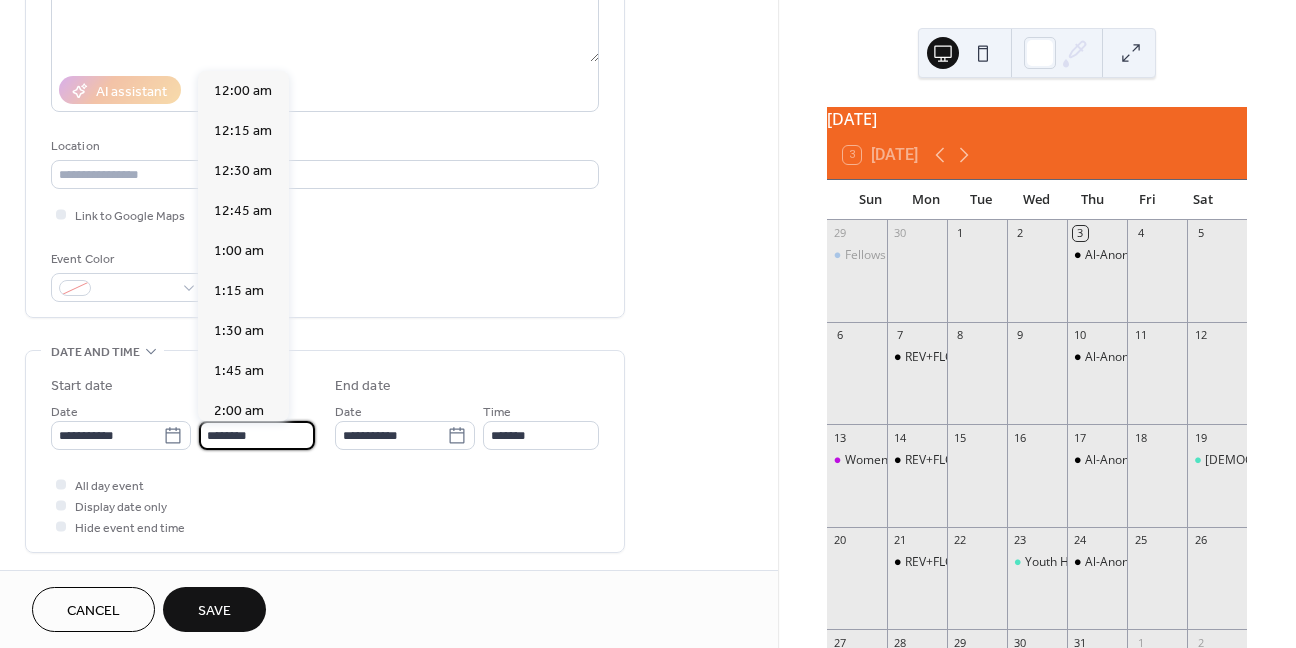 click on "********" at bounding box center [257, 435] 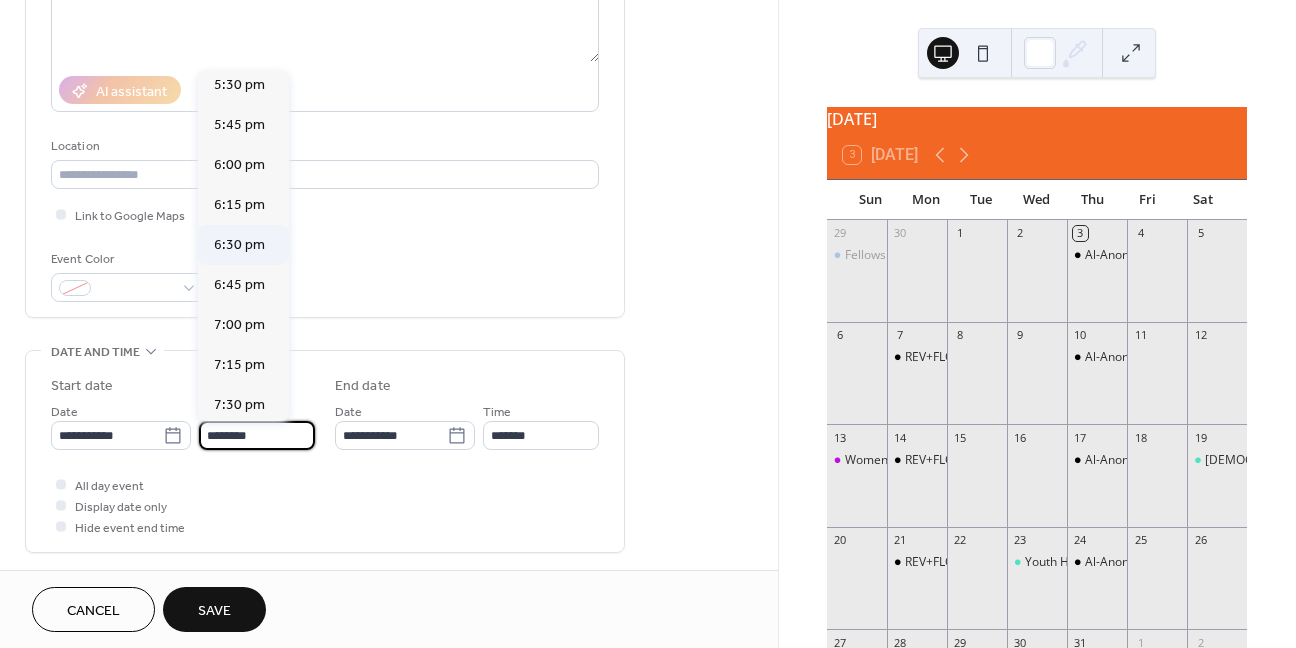 scroll, scrollTop: 2868, scrollLeft: 0, axis: vertical 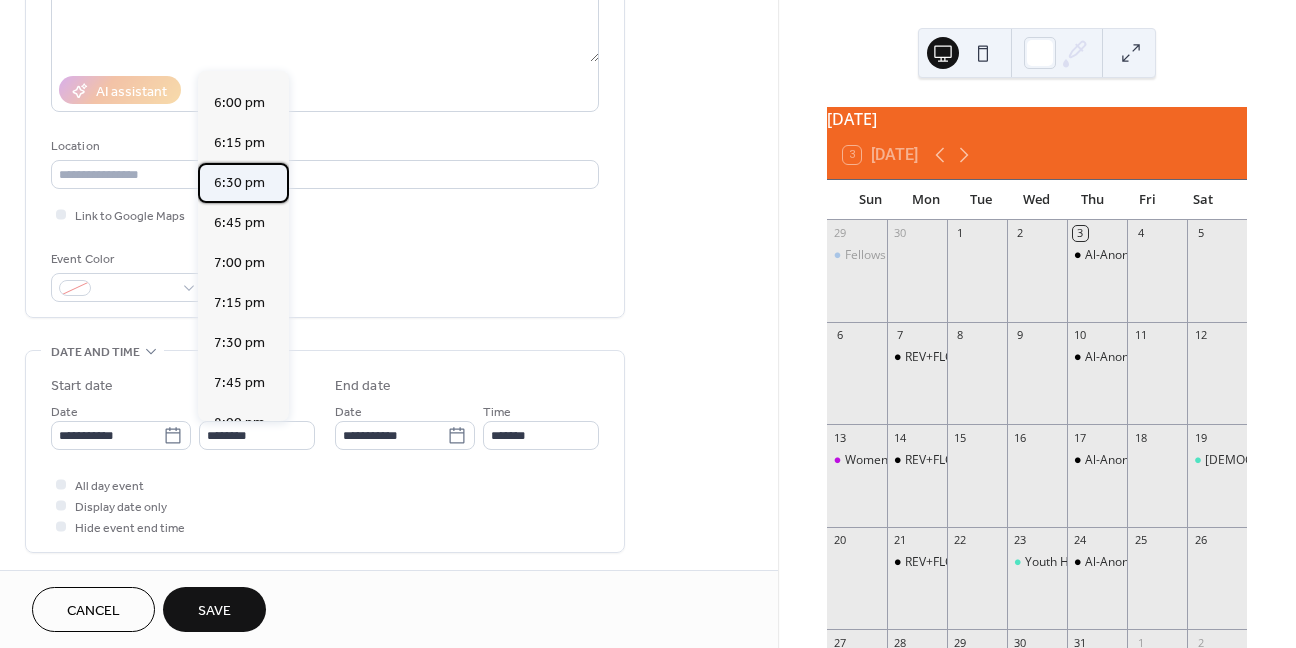 click on "6:30 pm" at bounding box center (239, 183) 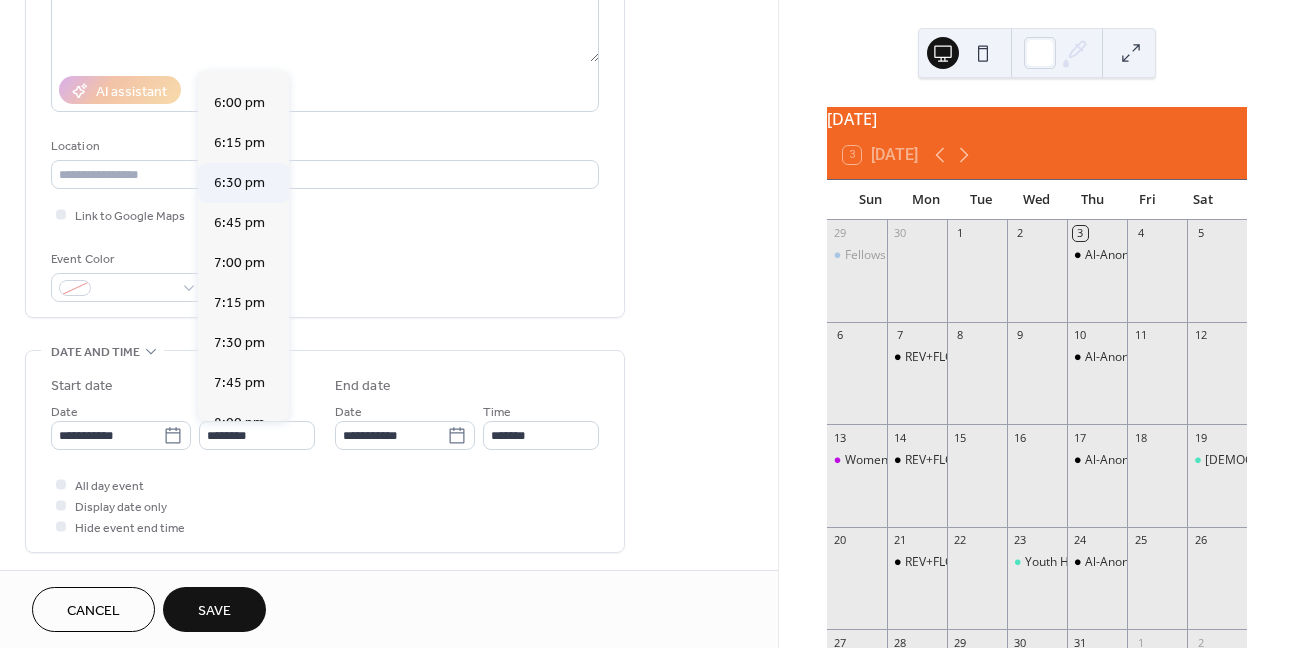 type on "*******" 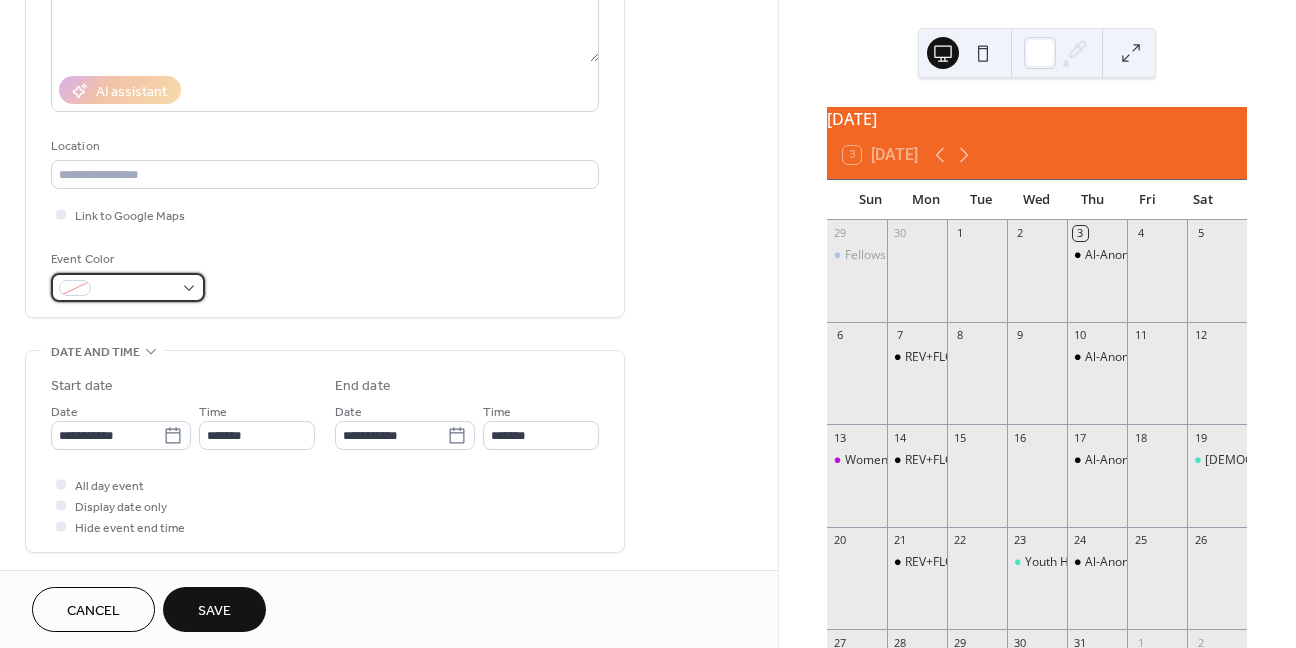 click at bounding box center [128, 287] 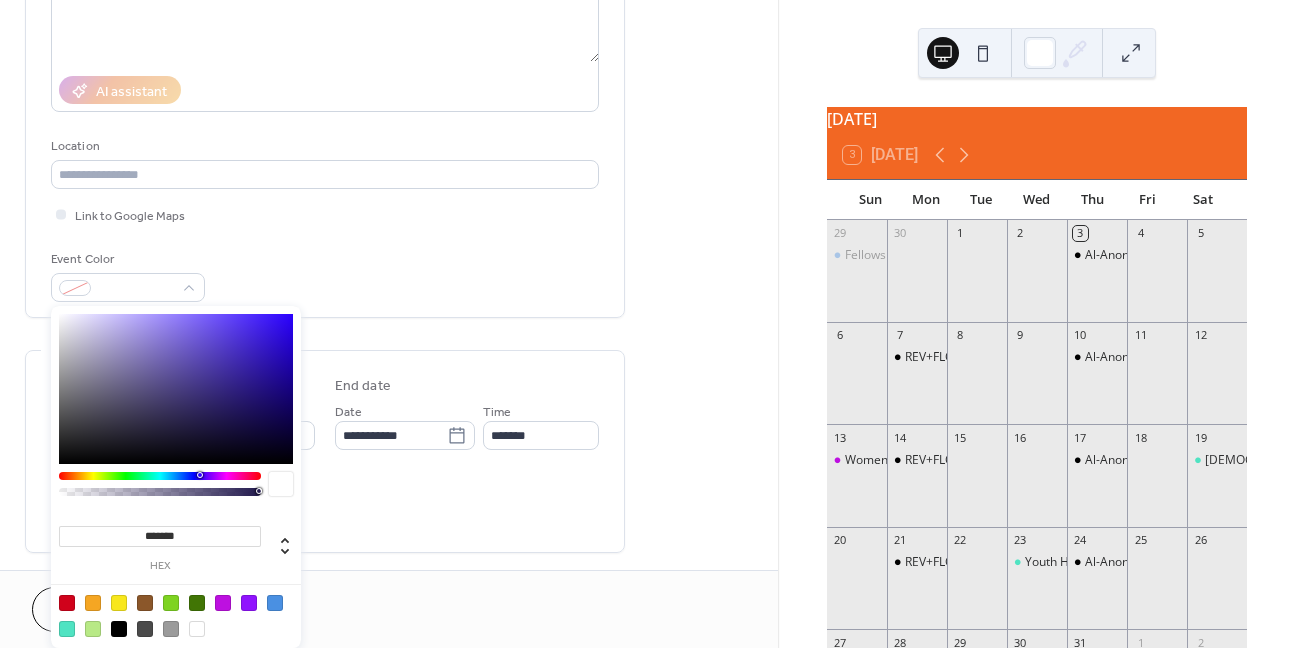 click at bounding box center (67, 603) 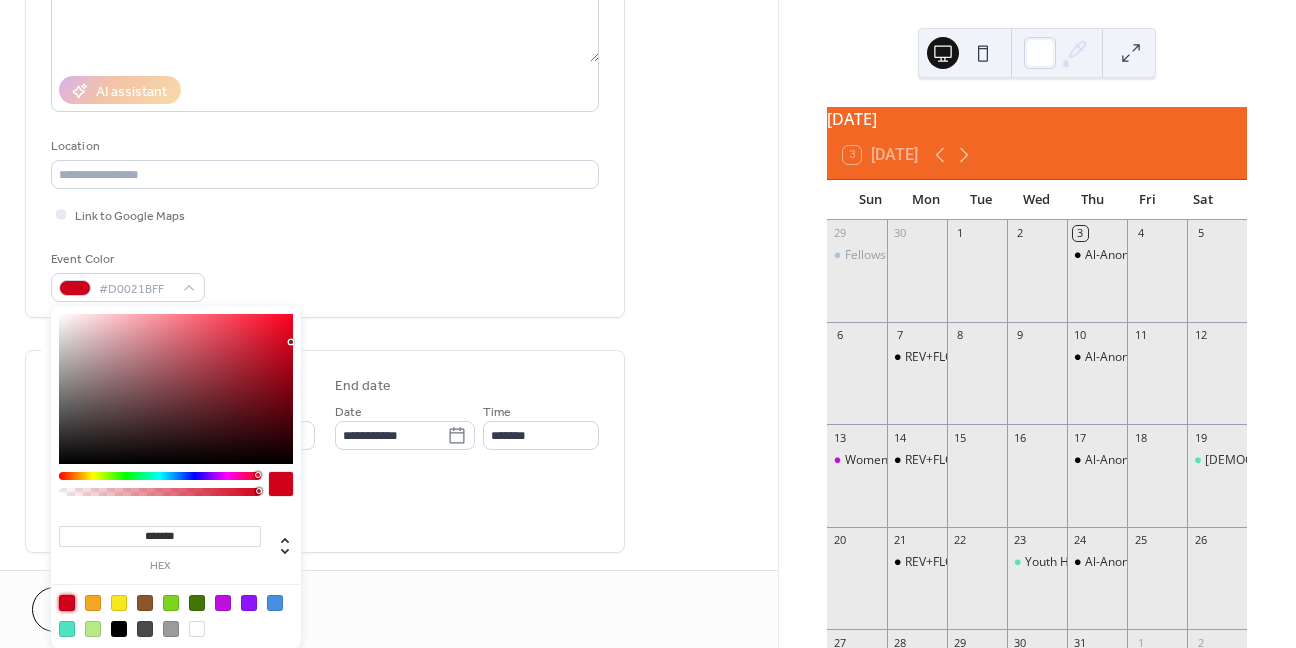 type on "*******" 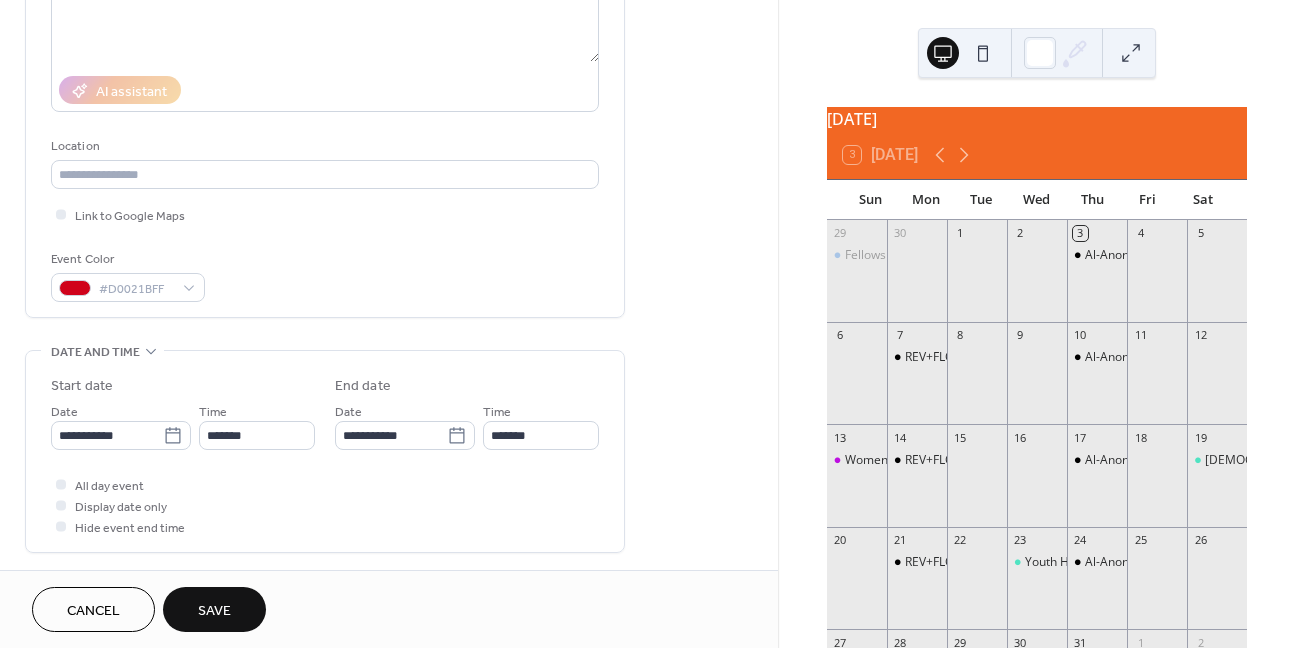 click on "Save" at bounding box center (214, 611) 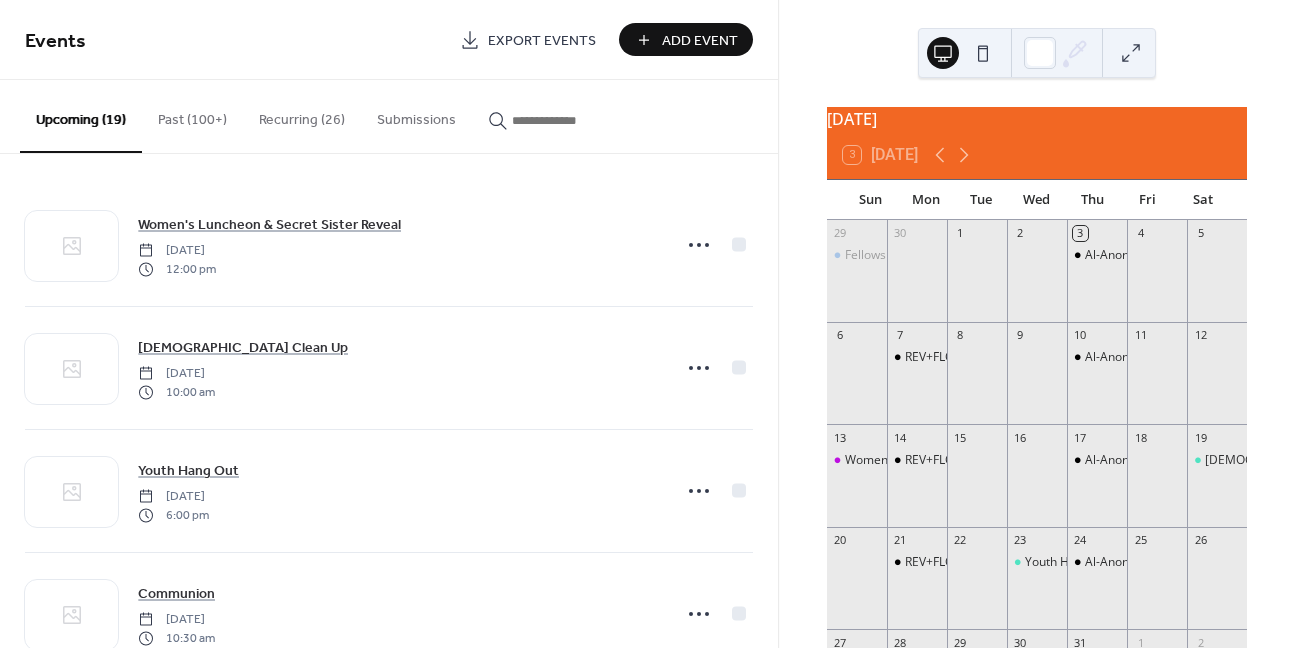 click on "Recurring  (26)" at bounding box center (302, 115) 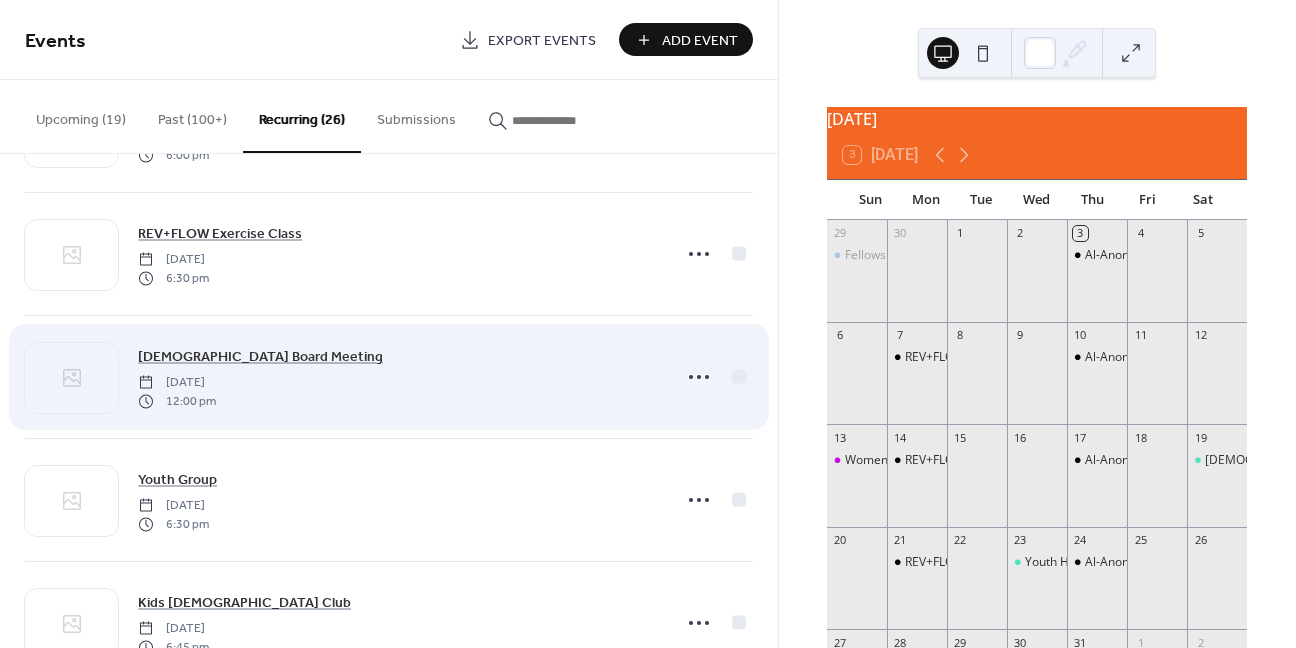 scroll, scrollTop: 1763, scrollLeft: 0, axis: vertical 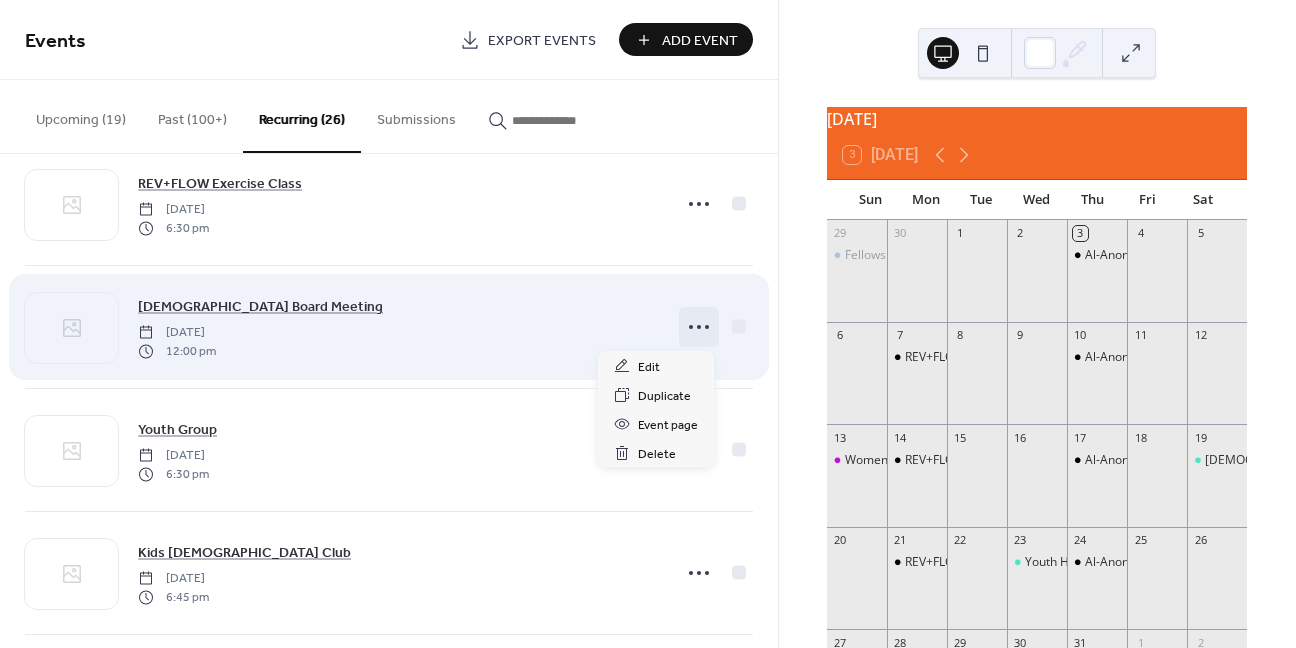 click 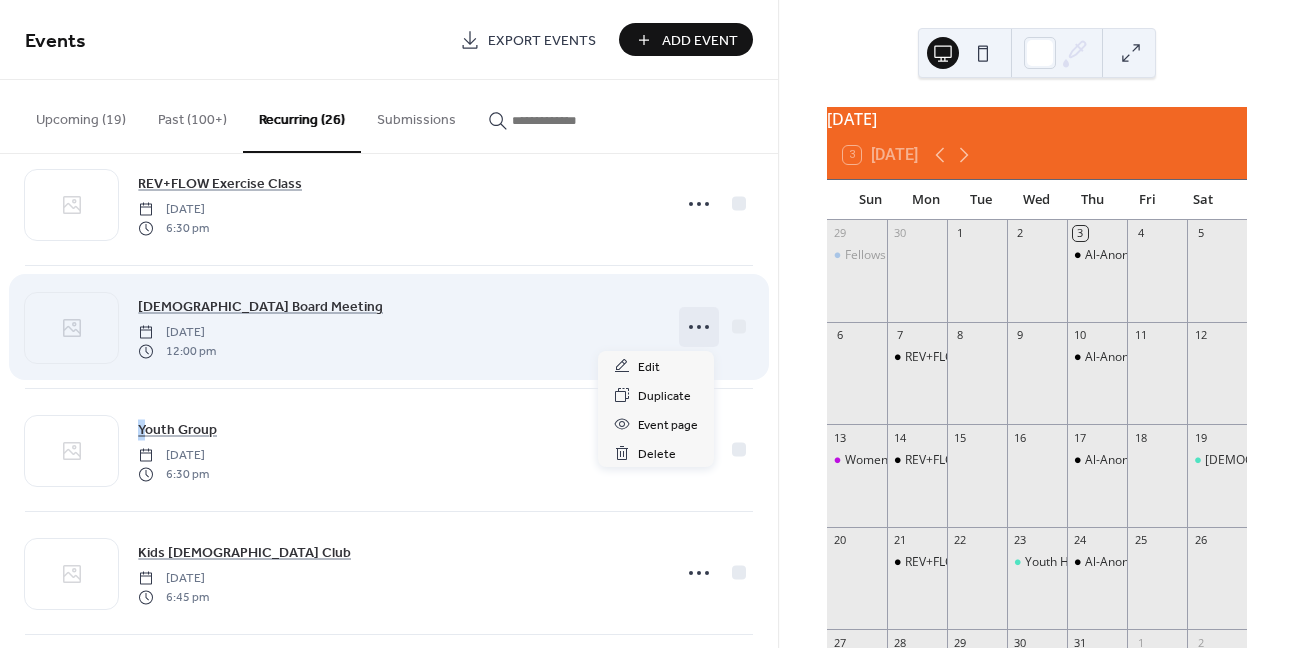 click 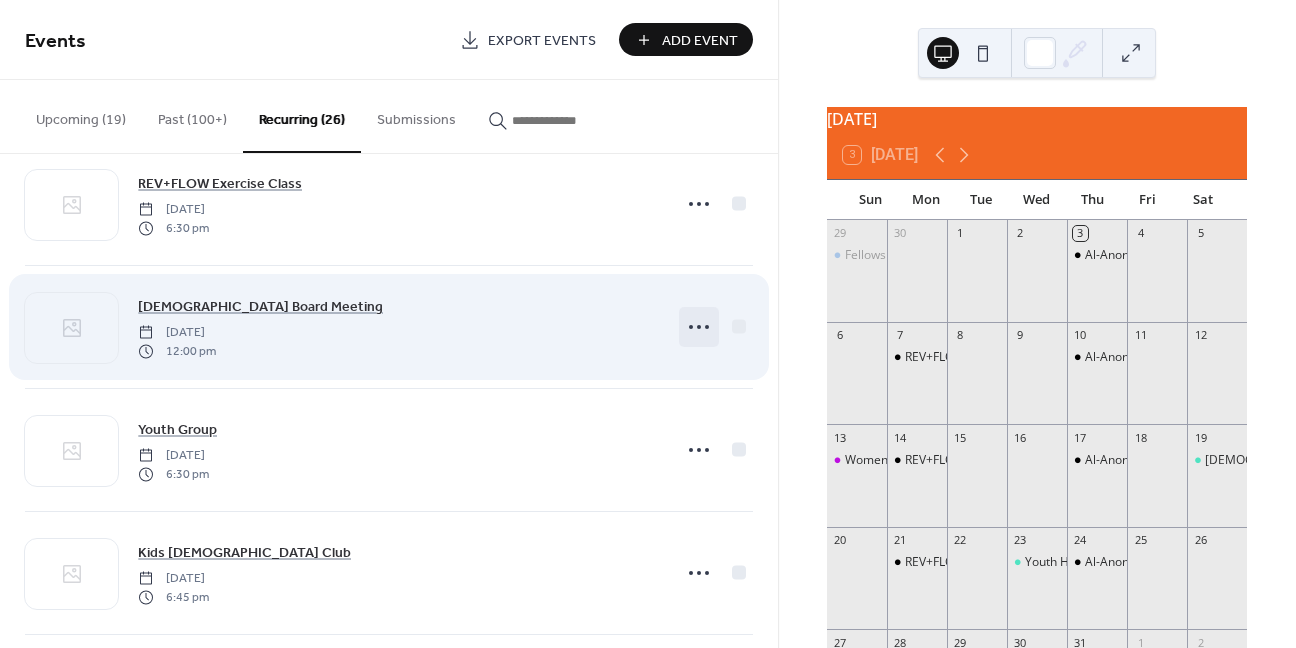 click 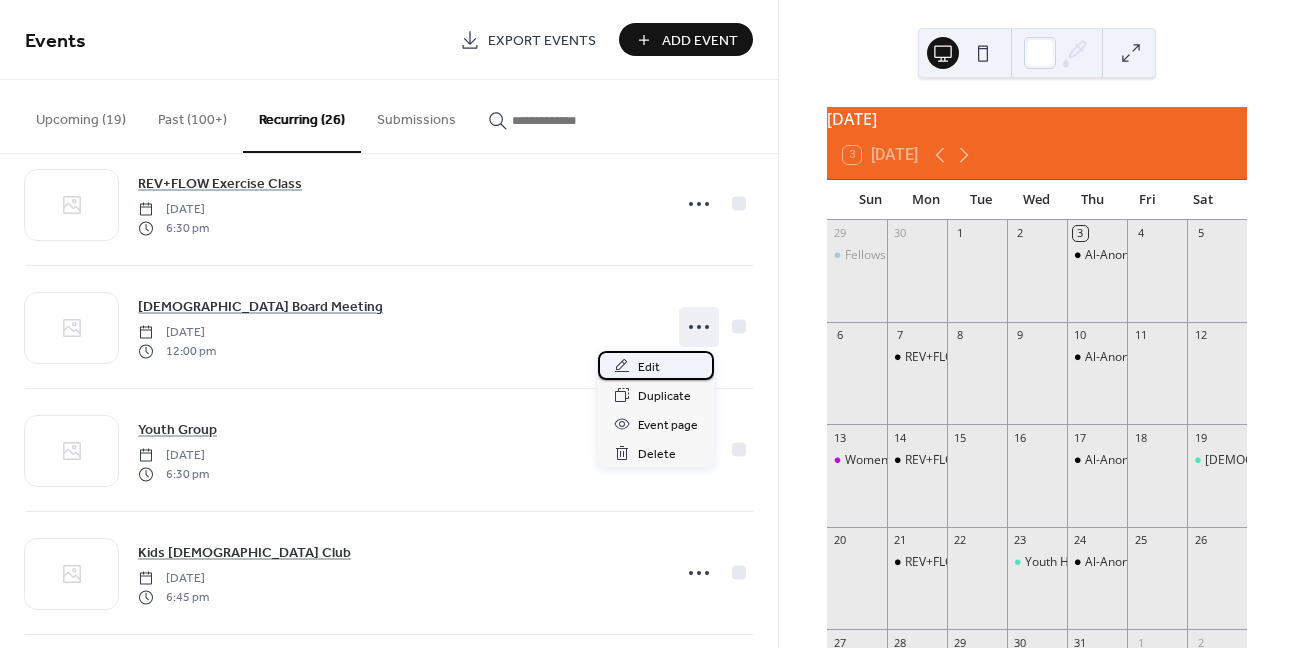 click on "Edit" at bounding box center (656, 365) 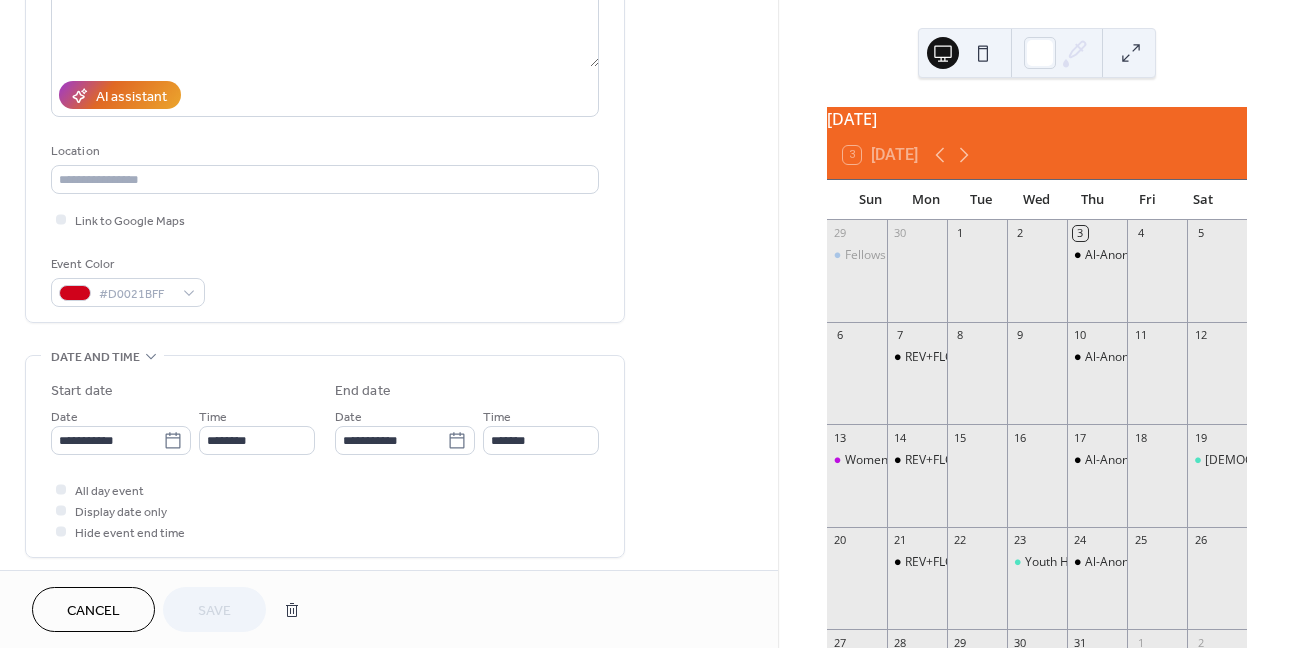 scroll, scrollTop: 300, scrollLeft: 0, axis: vertical 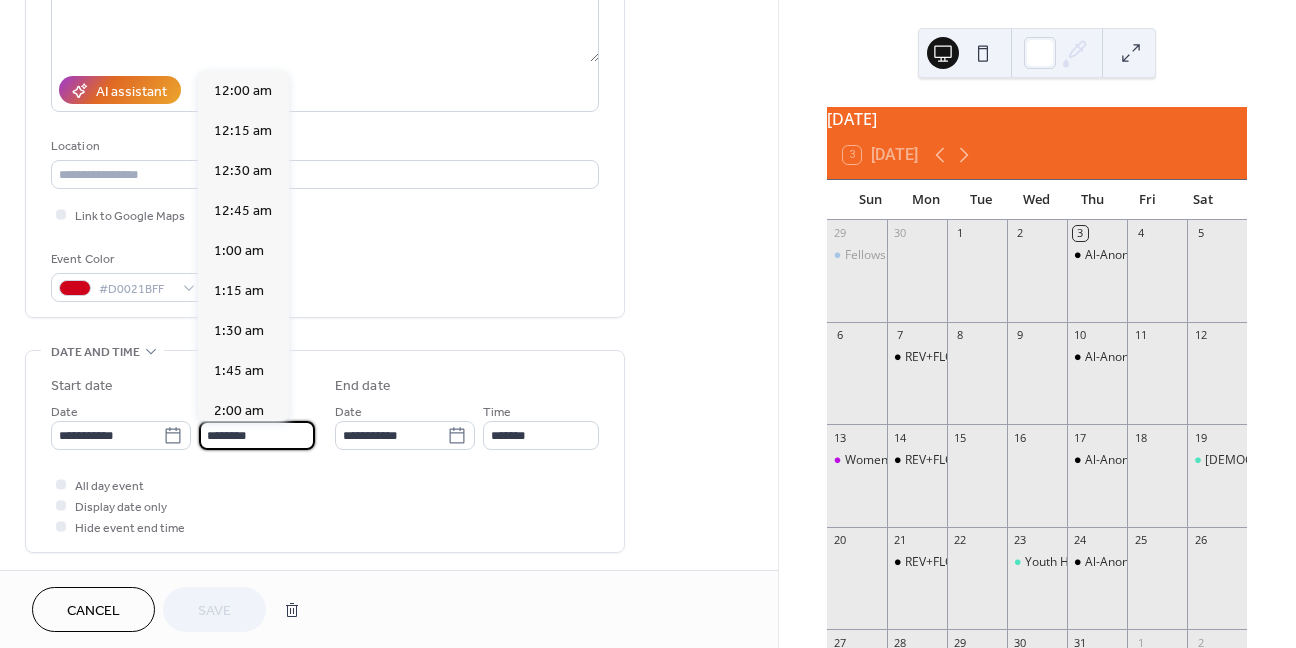 click on "********" at bounding box center [257, 435] 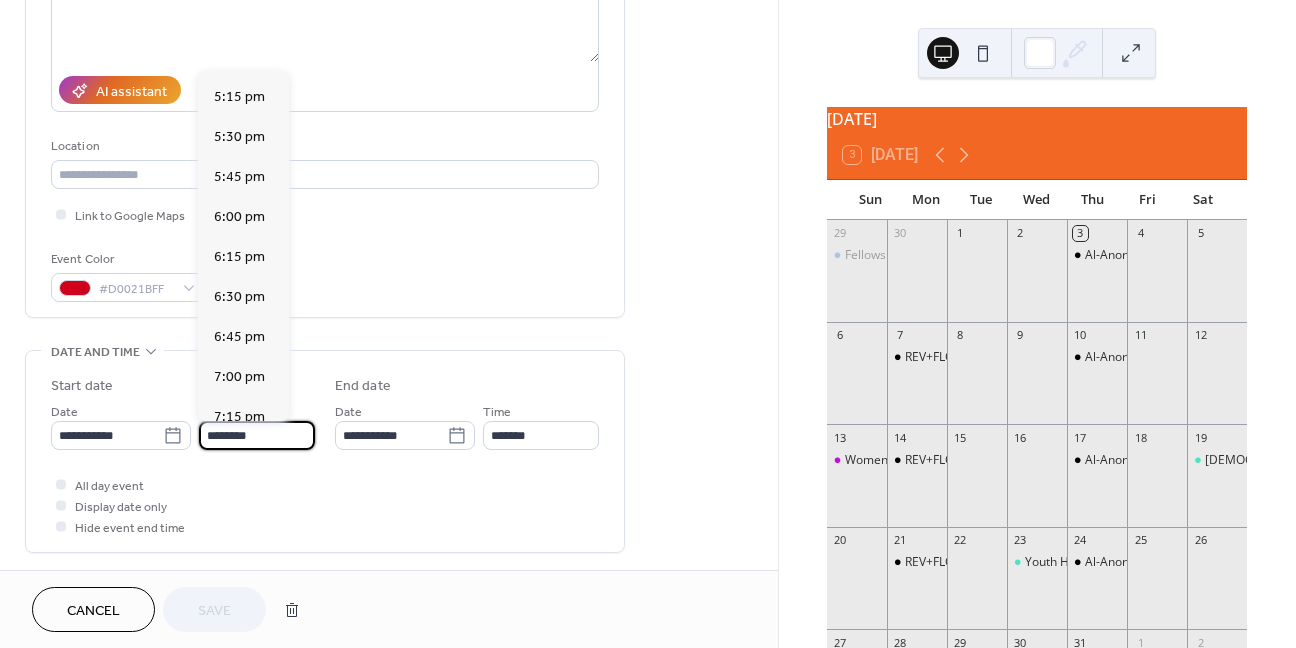 scroll, scrollTop: 2768, scrollLeft: 0, axis: vertical 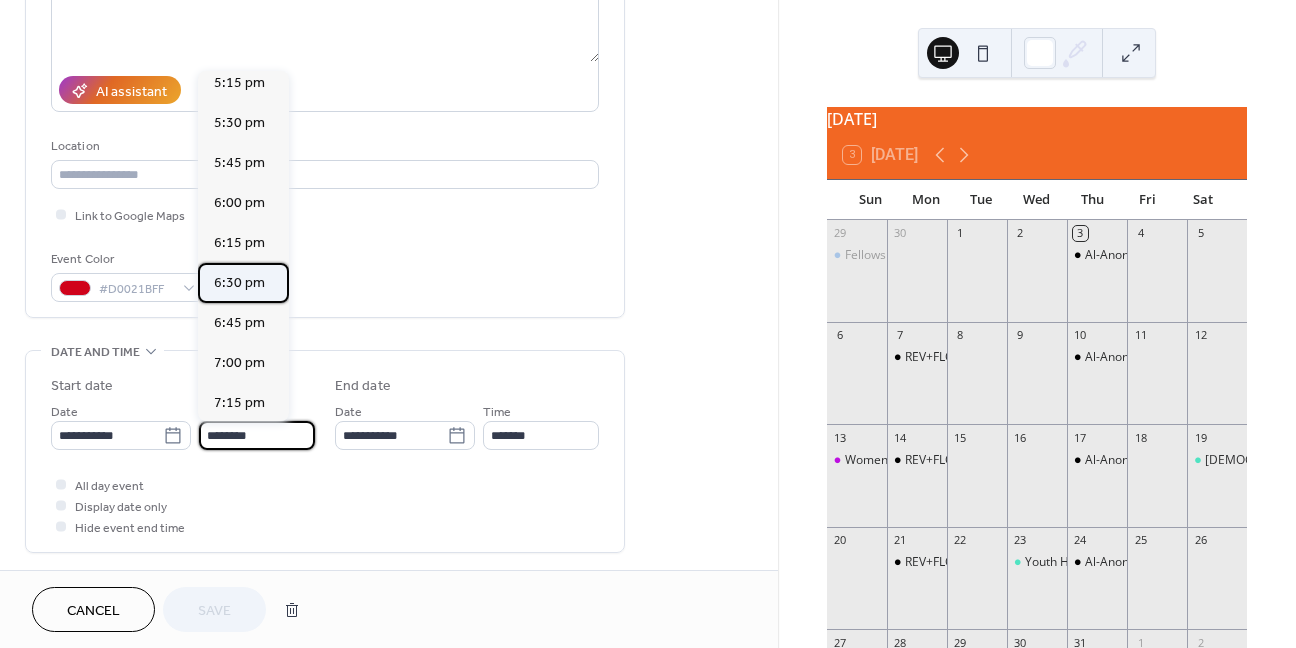 click on "6:30 pm" at bounding box center (239, 283) 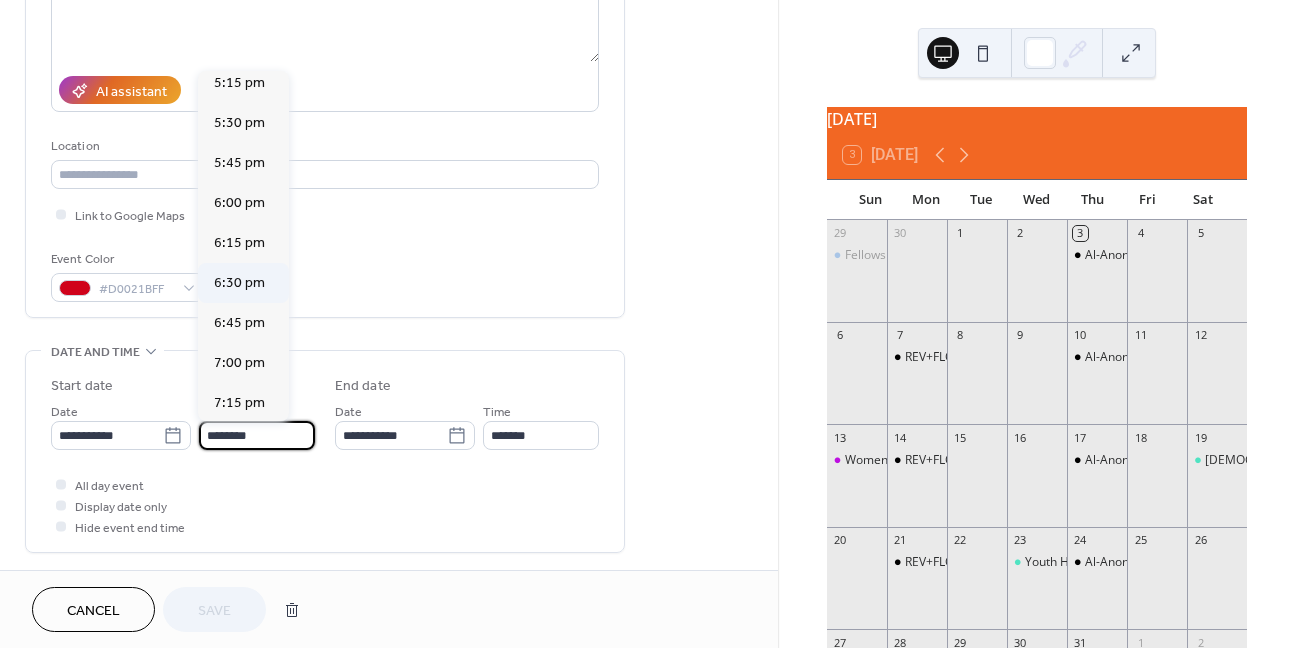 type on "*******" 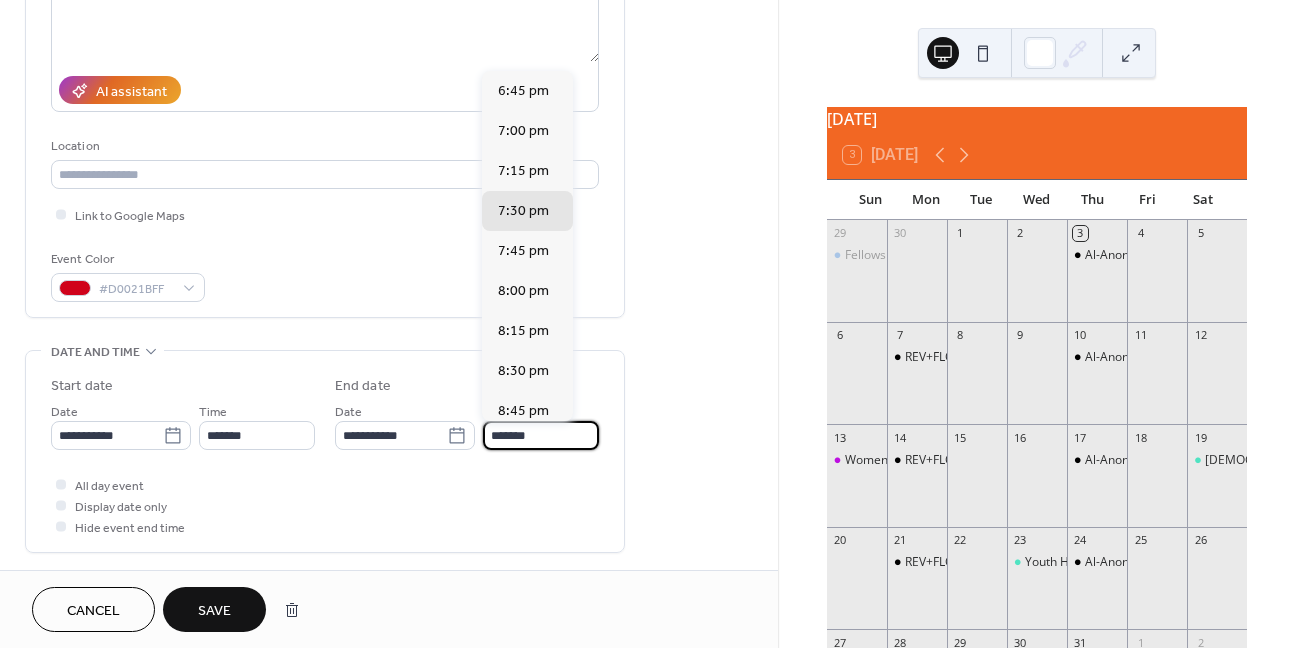 click on "*******" at bounding box center [541, 435] 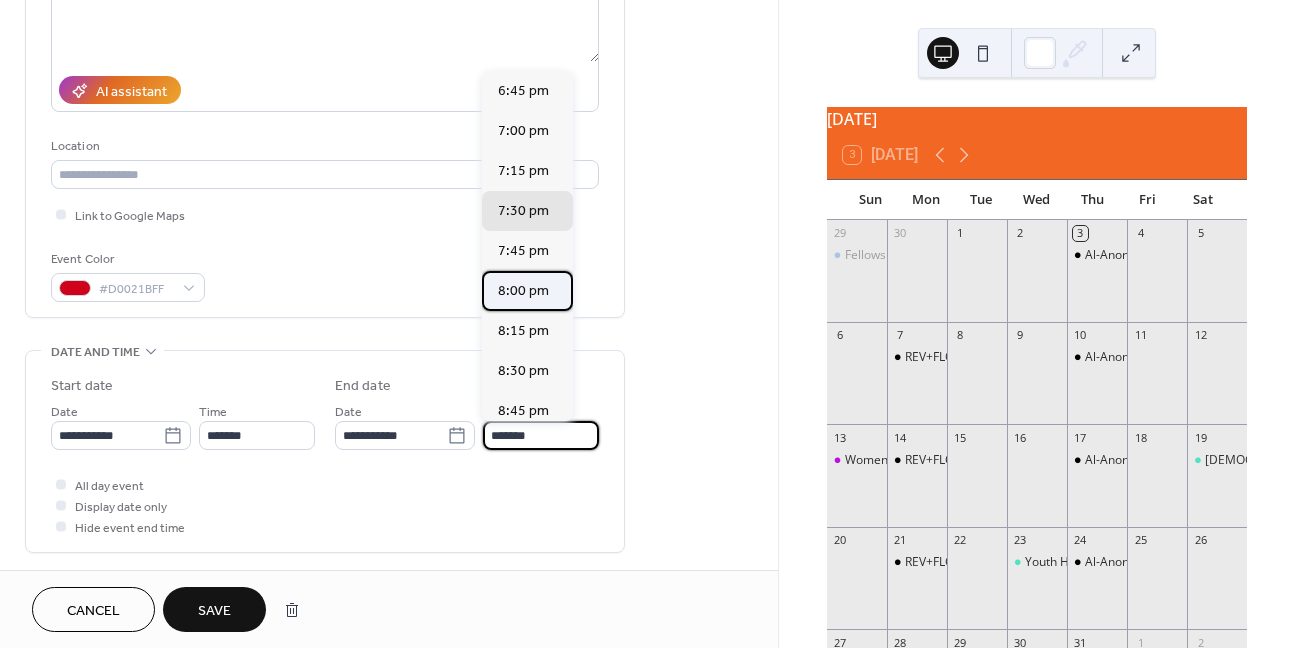 click on "8:00 pm" at bounding box center (523, 291) 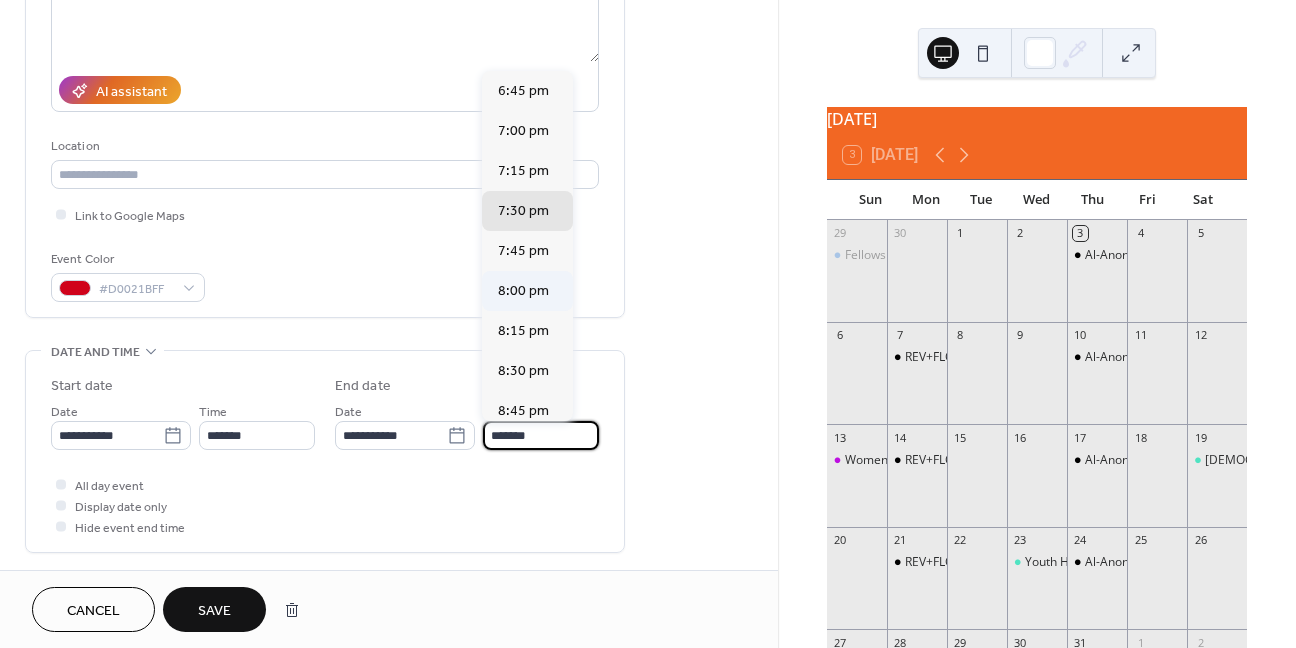 type on "*******" 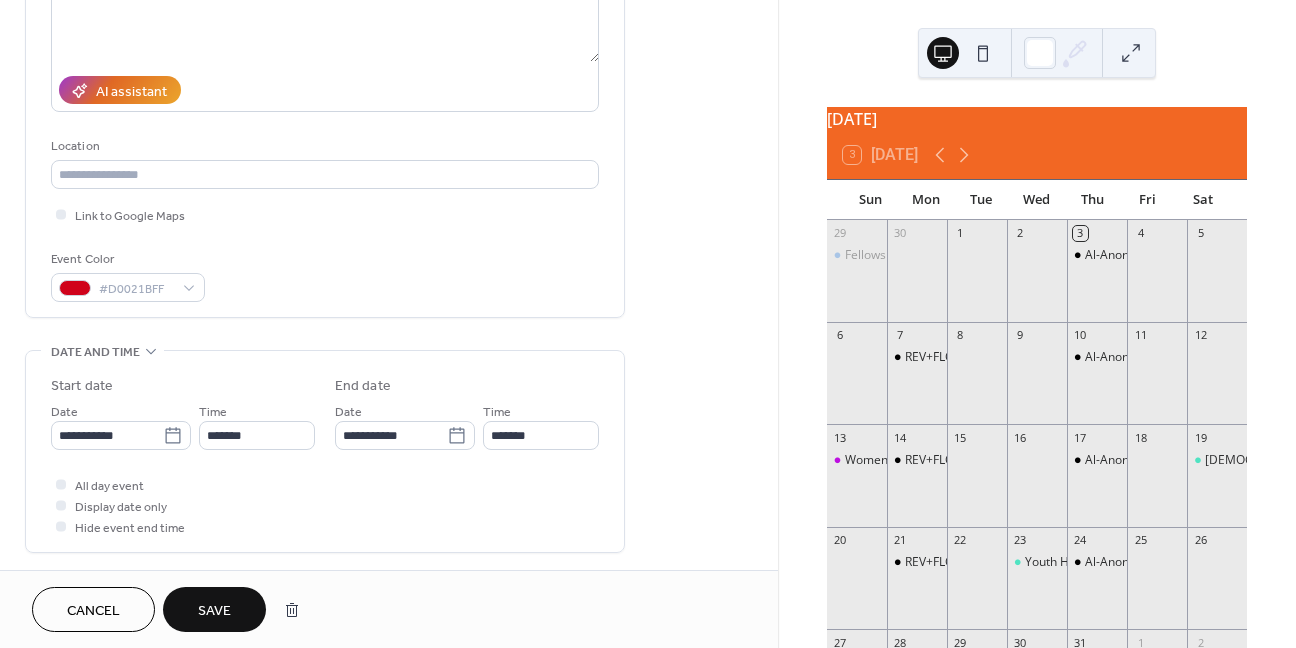click on "Save" at bounding box center [214, 611] 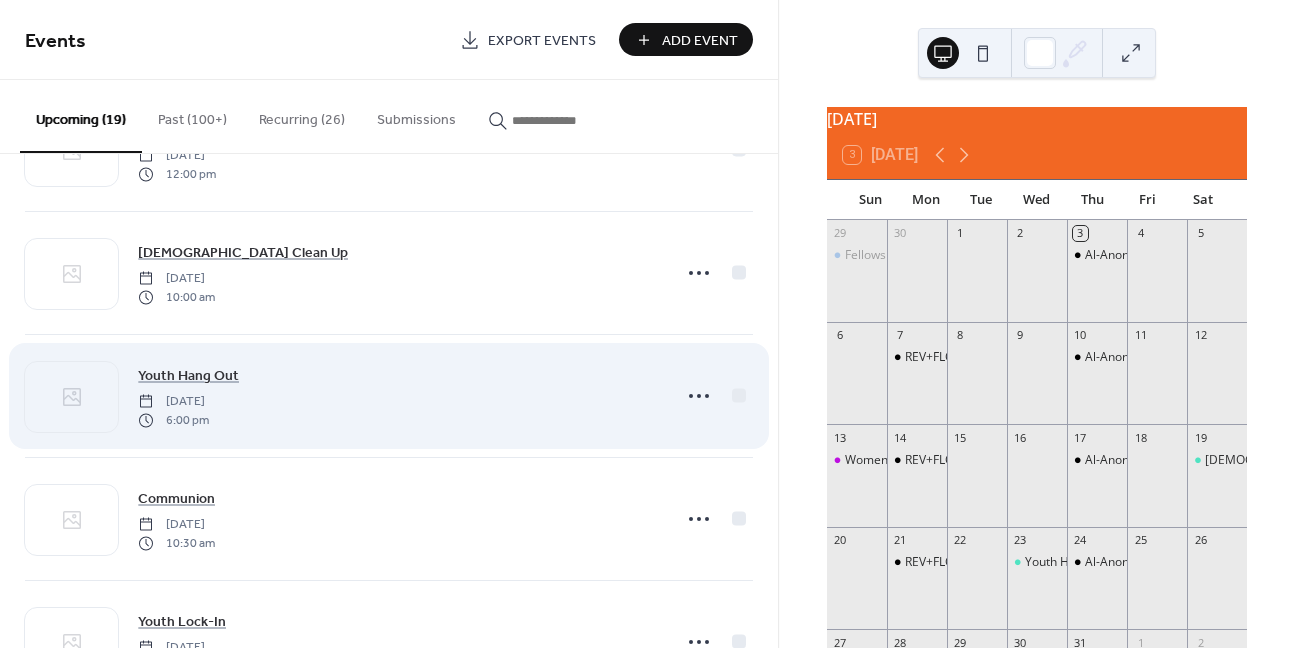 scroll, scrollTop: 100, scrollLeft: 0, axis: vertical 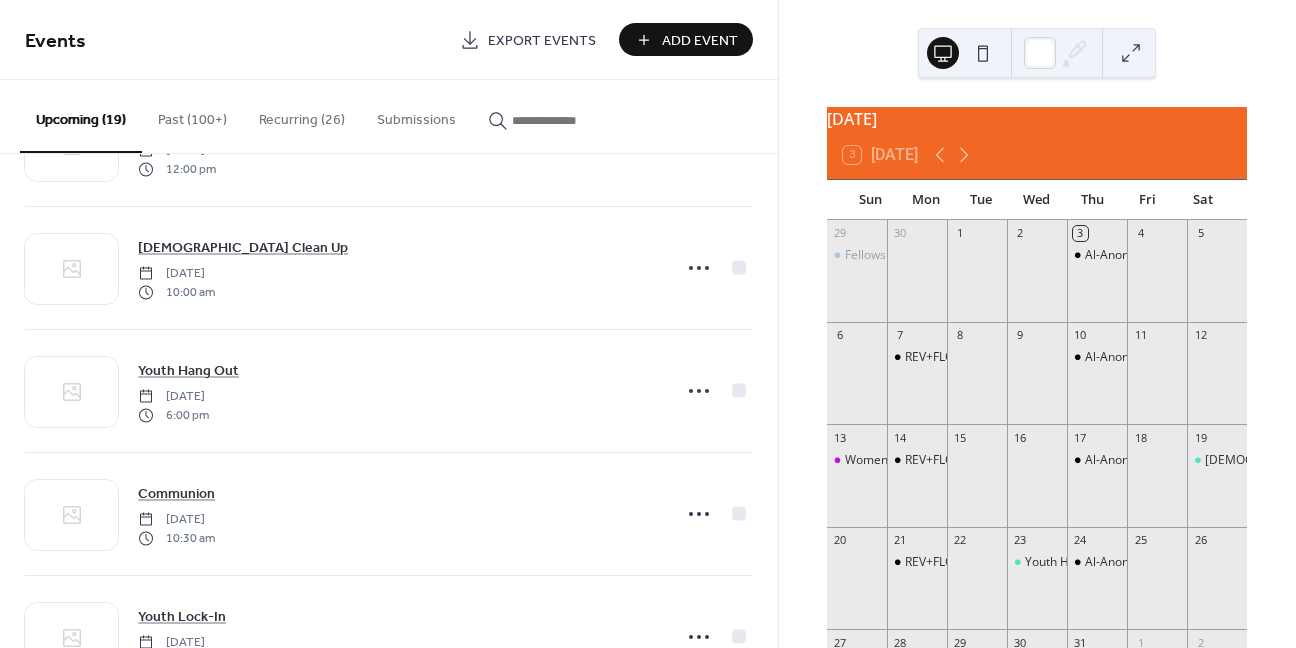 click on "Recurring  (26)" at bounding box center [302, 115] 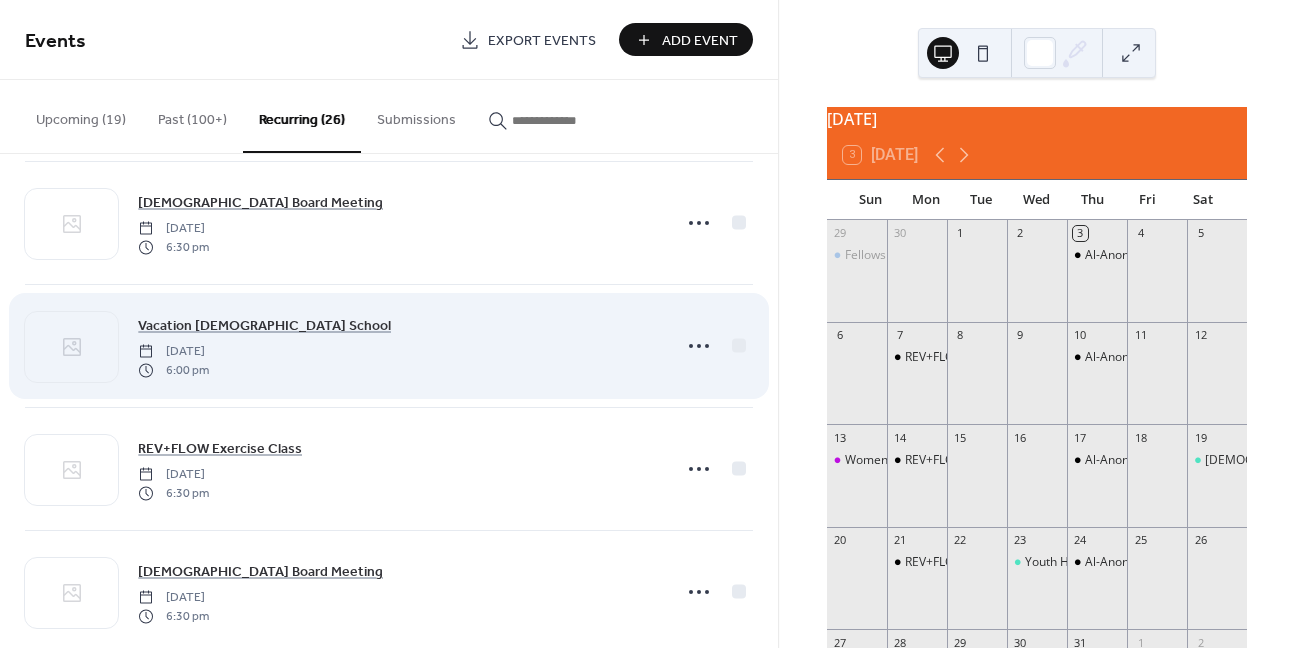 scroll, scrollTop: 1500, scrollLeft: 0, axis: vertical 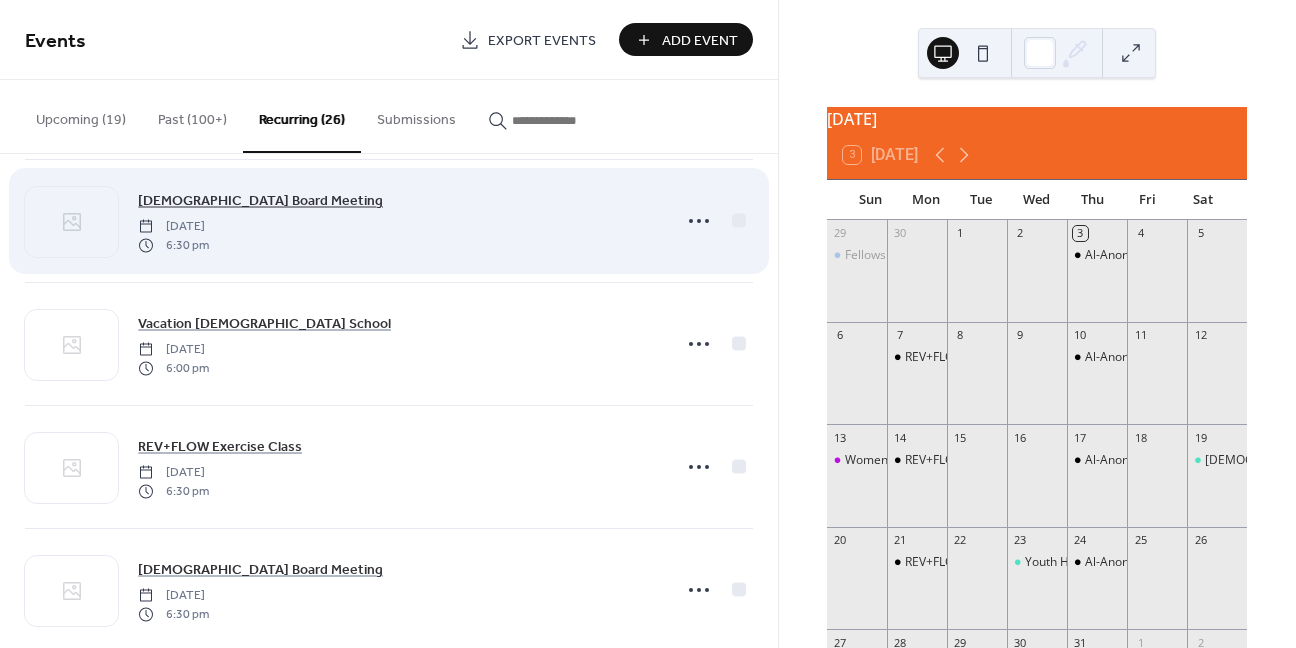 click on "Church Board Meeting" at bounding box center (260, 201) 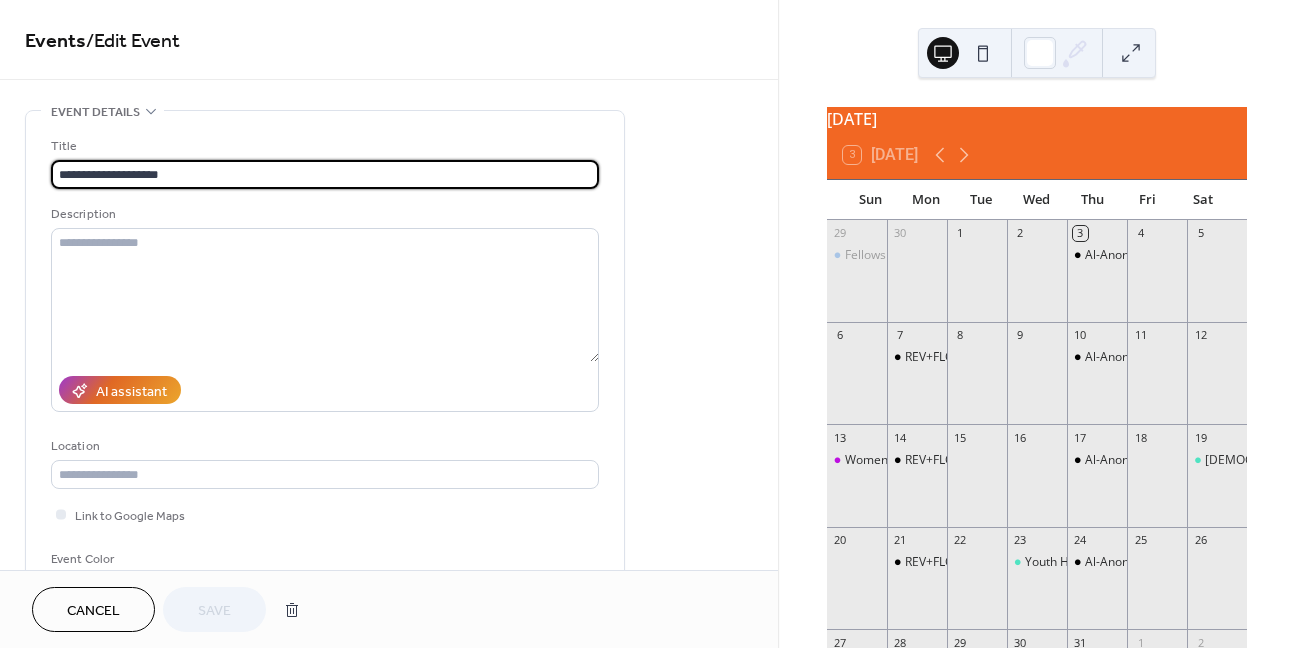 type on "**********" 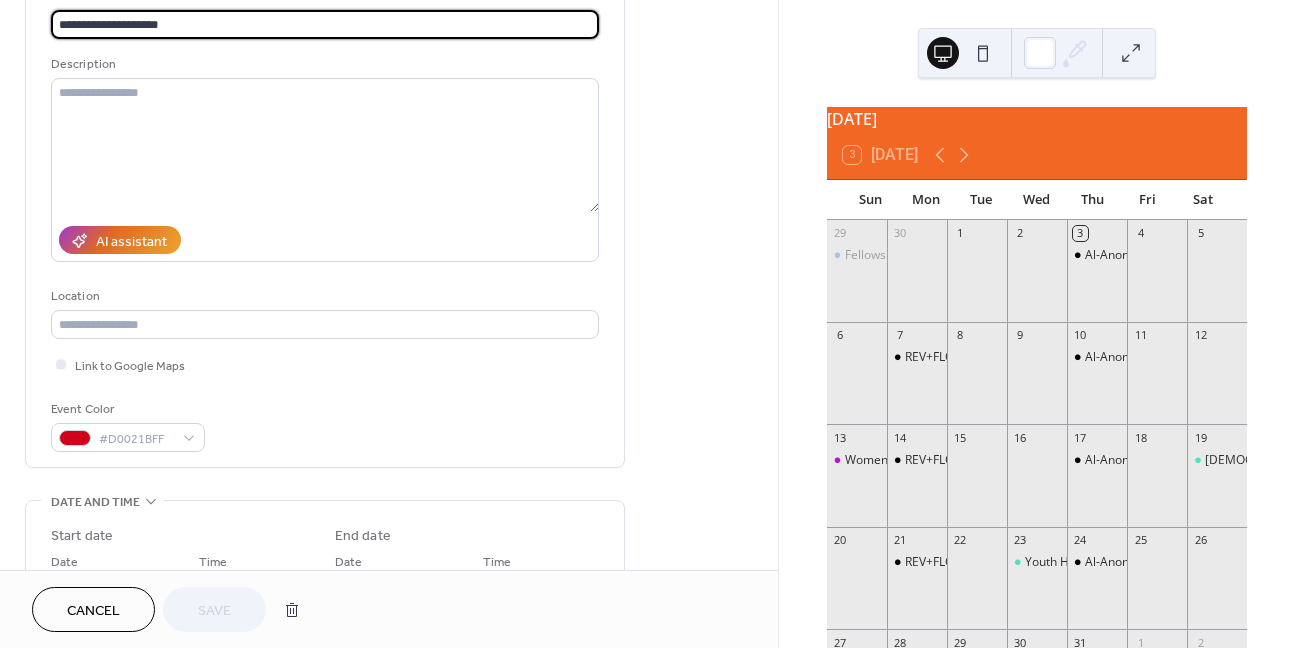 scroll, scrollTop: 0, scrollLeft: 0, axis: both 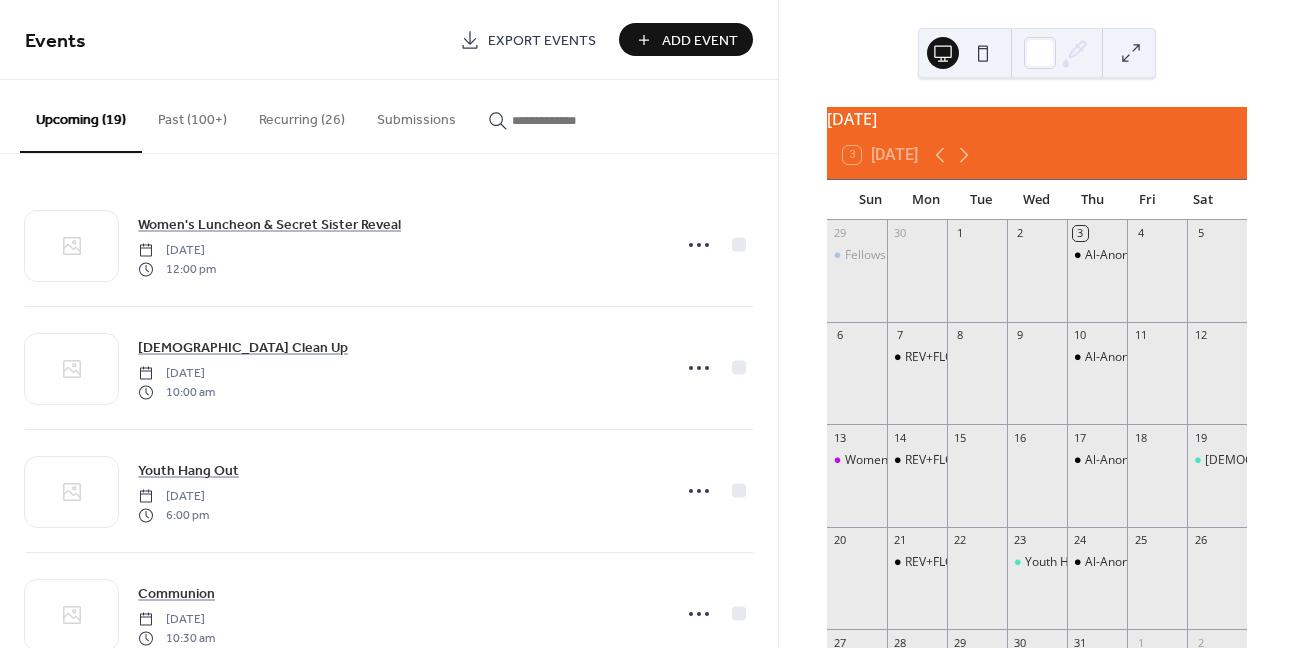 click on "Recurring  (26)" at bounding box center (302, 115) 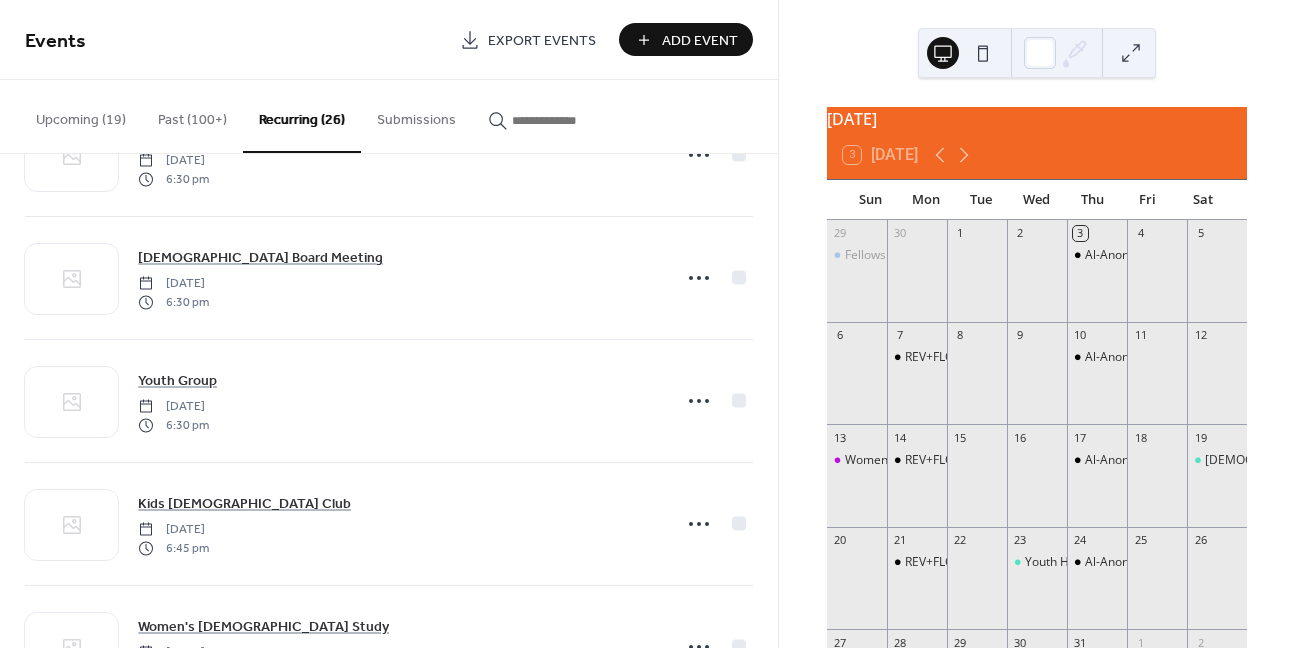 scroll, scrollTop: 1800, scrollLeft: 0, axis: vertical 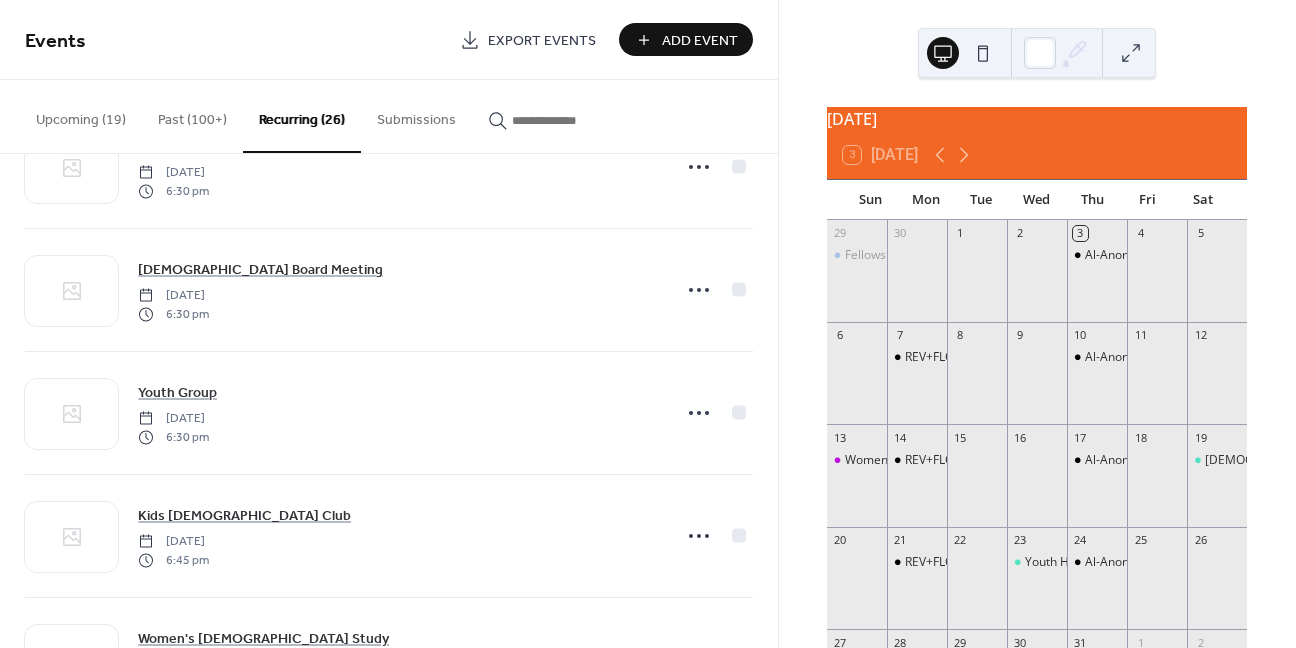 click on "Events" at bounding box center [235, 41] 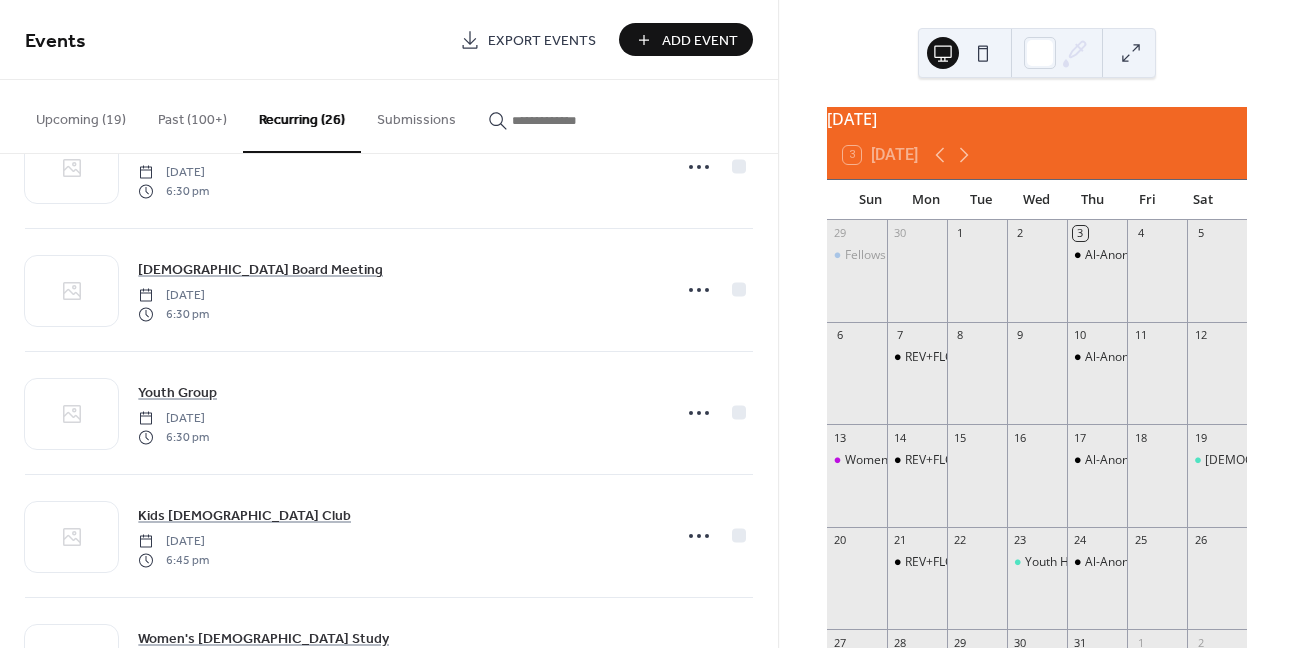 click on "Upcoming  (19)" at bounding box center [81, 115] 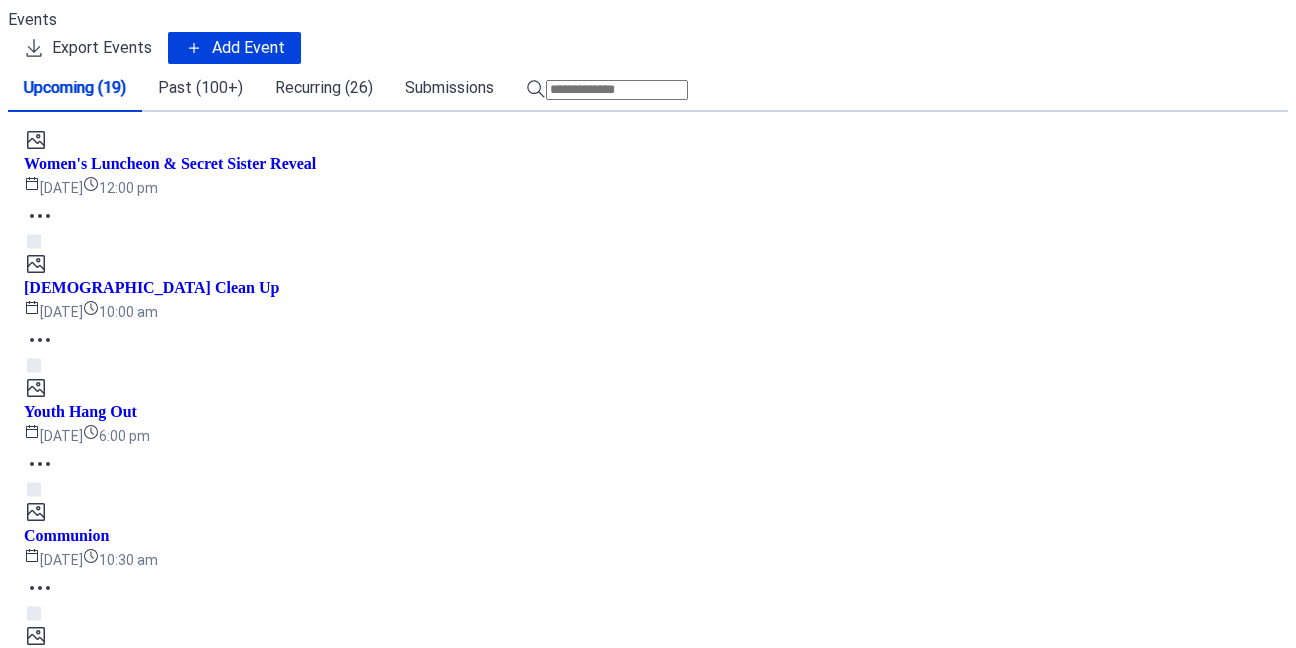 scroll, scrollTop: 0, scrollLeft: 0, axis: both 